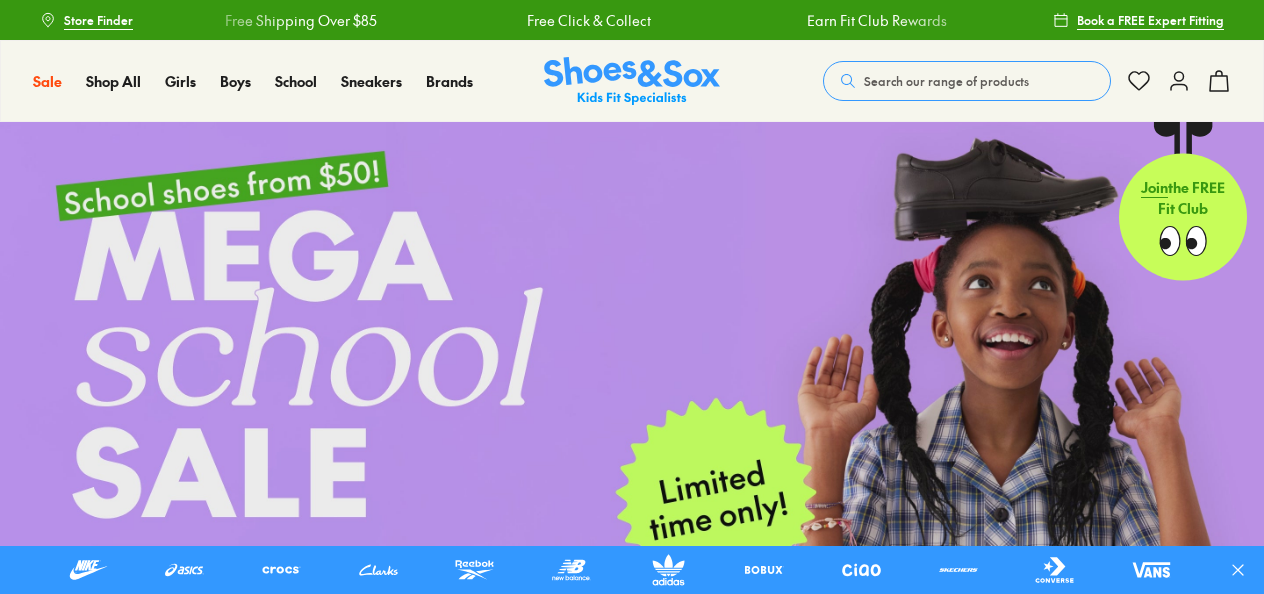 scroll, scrollTop: 0, scrollLeft: 0, axis: both 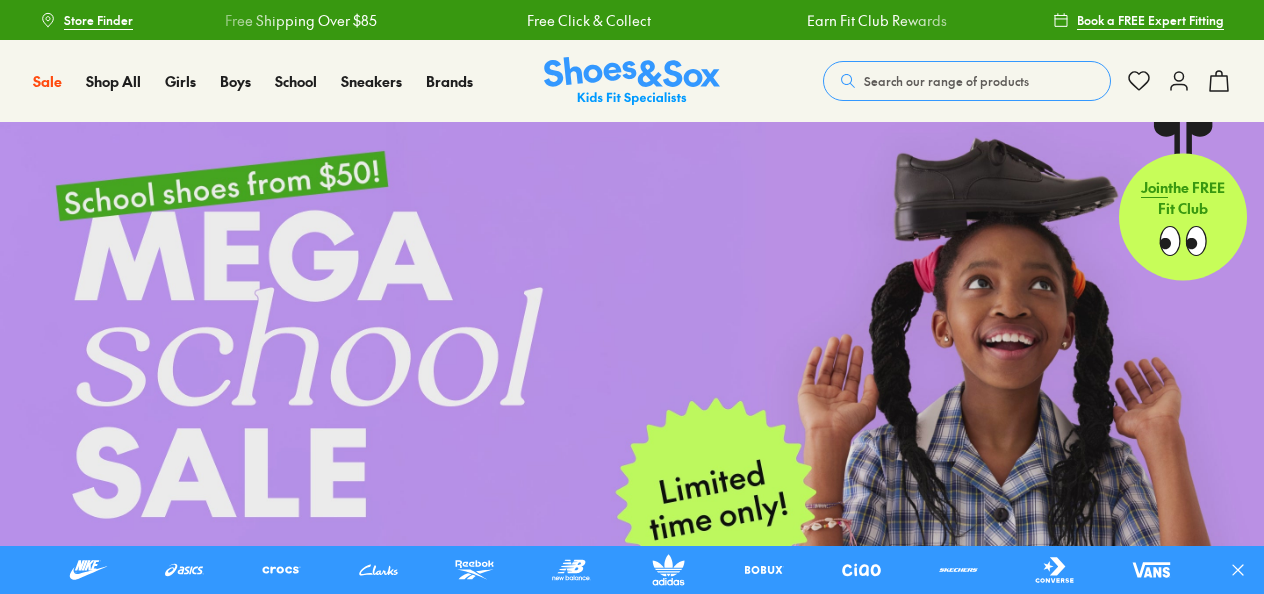 click on "Search our range of products" at bounding box center [946, 81] 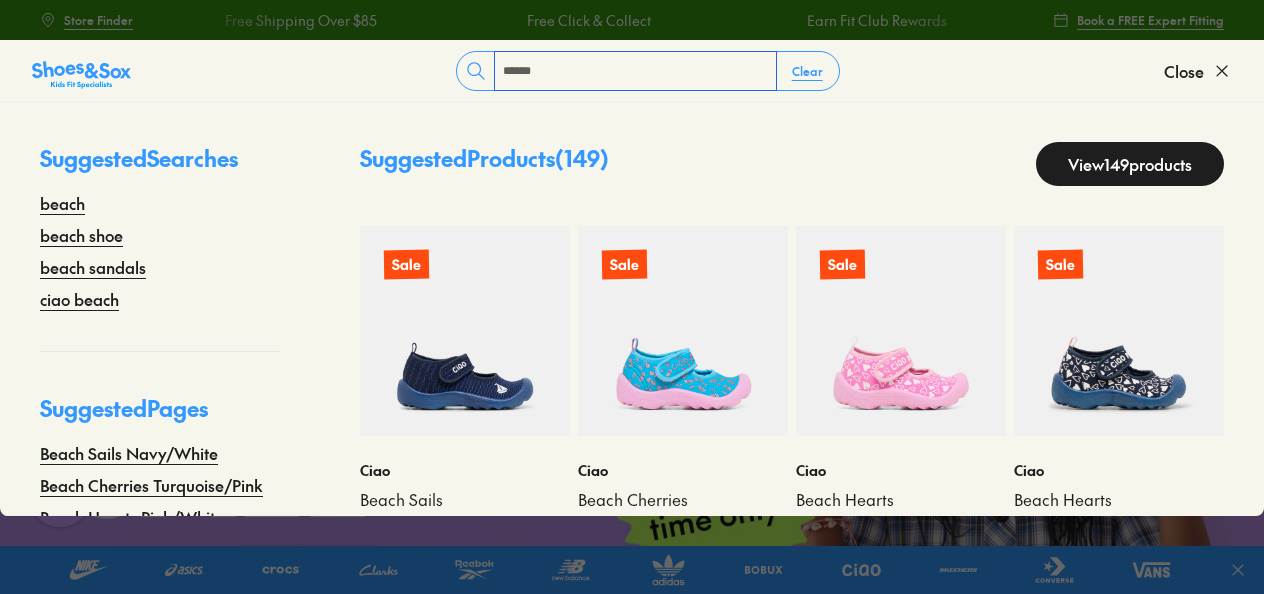 scroll, scrollTop: 0, scrollLeft: 0, axis: both 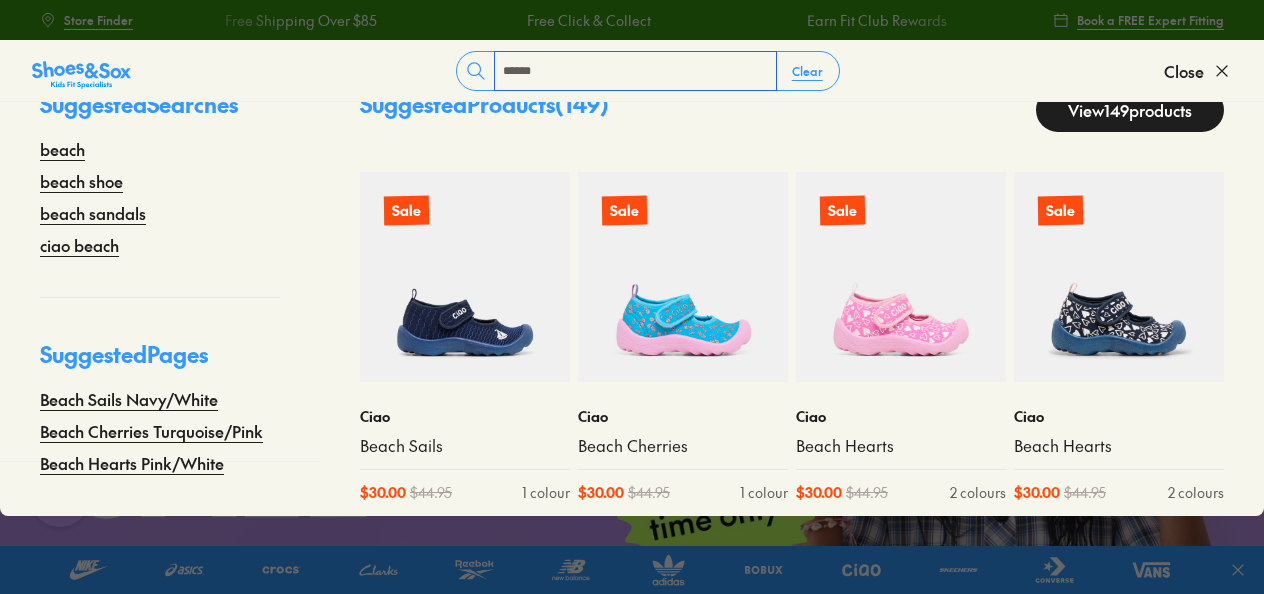 type on "*****" 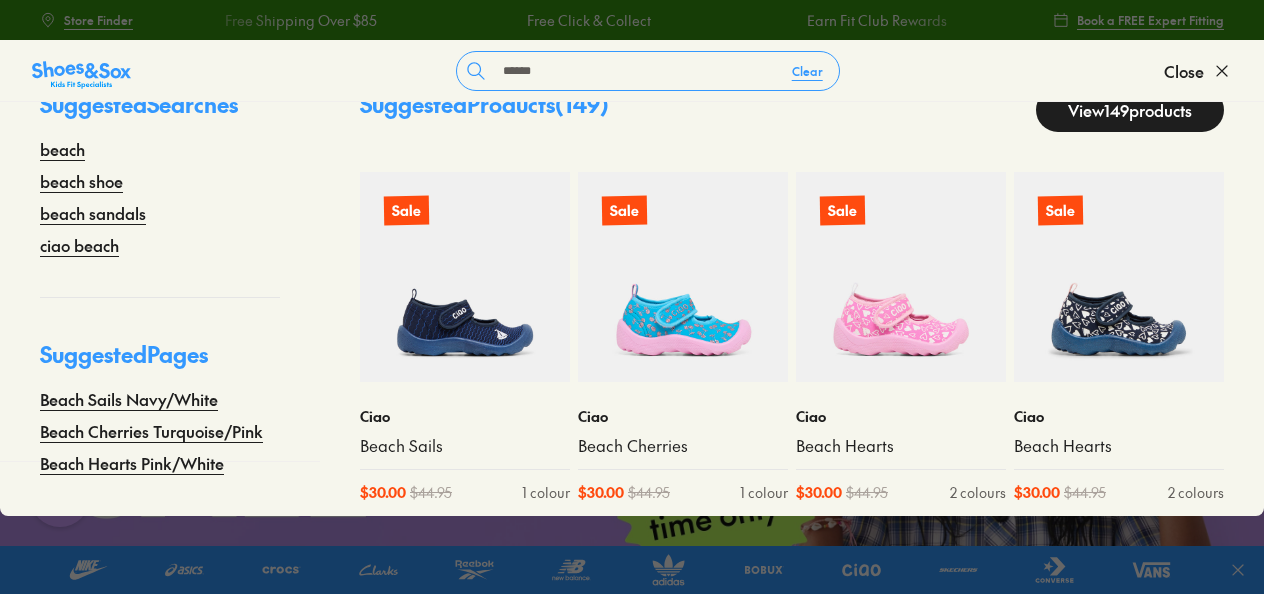 click on "View  149  products" at bounding box center [1130, 110] 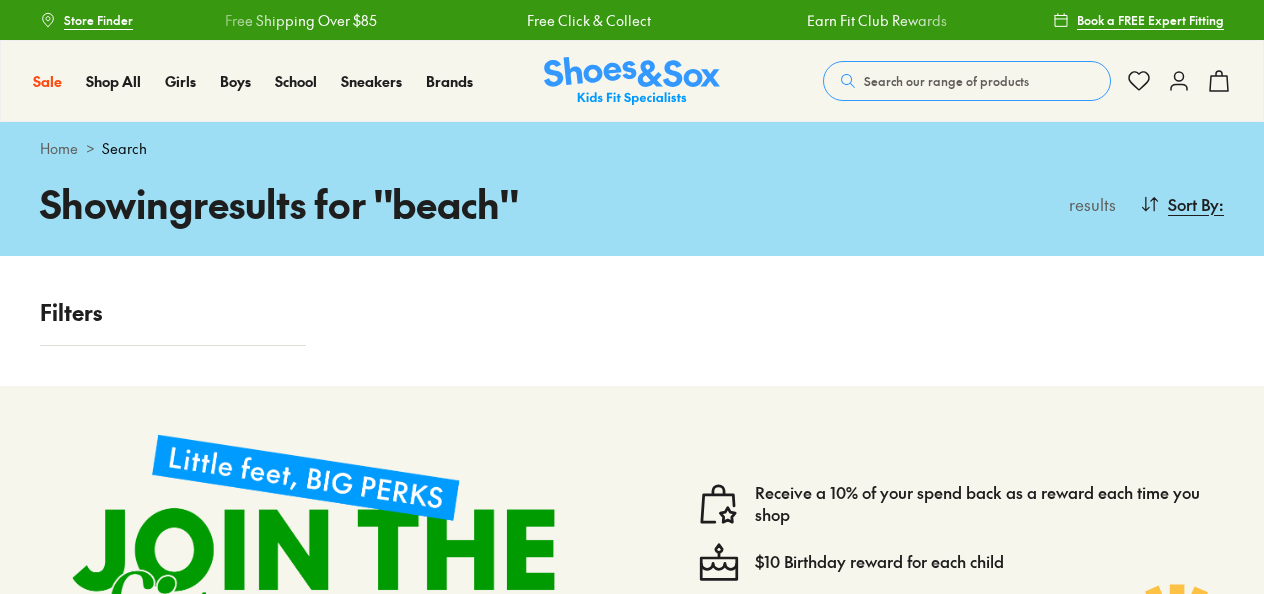 scroll, scrollTop: 0, scrollLeft: 0, axis: both 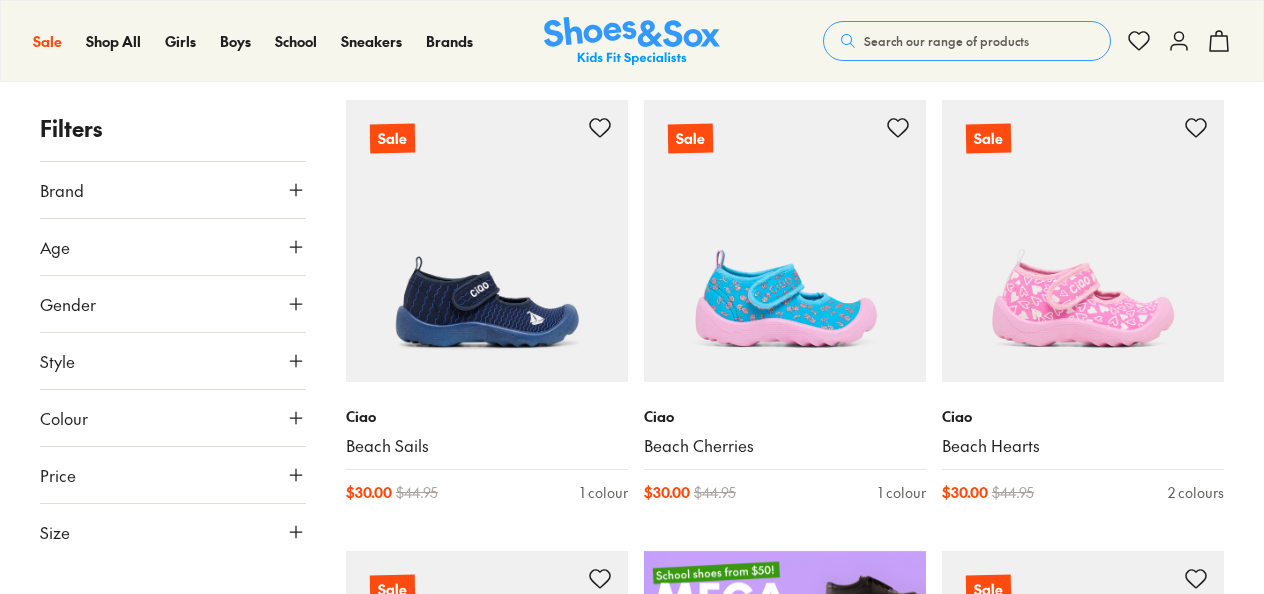 type on "***" 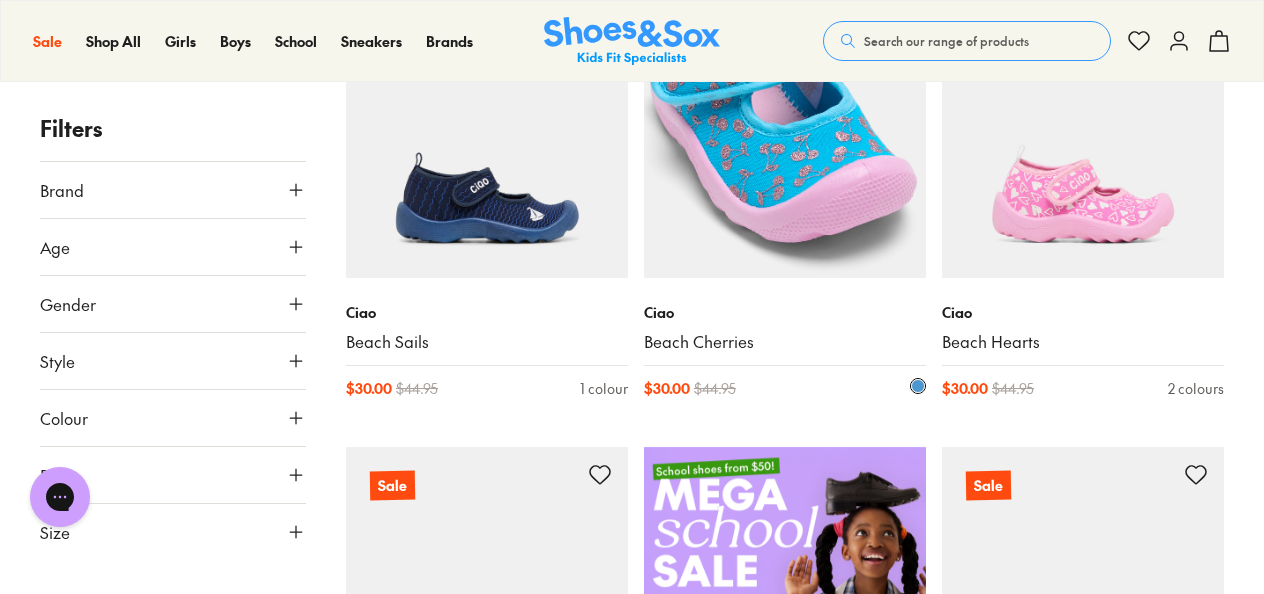 scroll, scrollTop: 0, scrollLeft: 0, axis: both 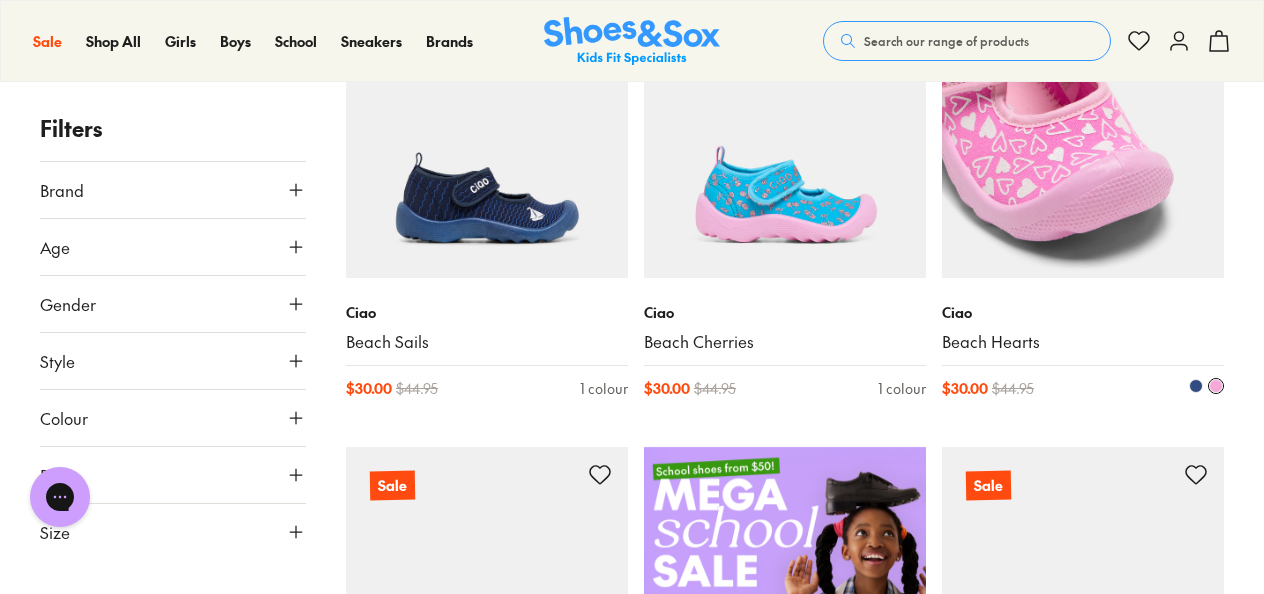 click at bounding box center [1083, 137] 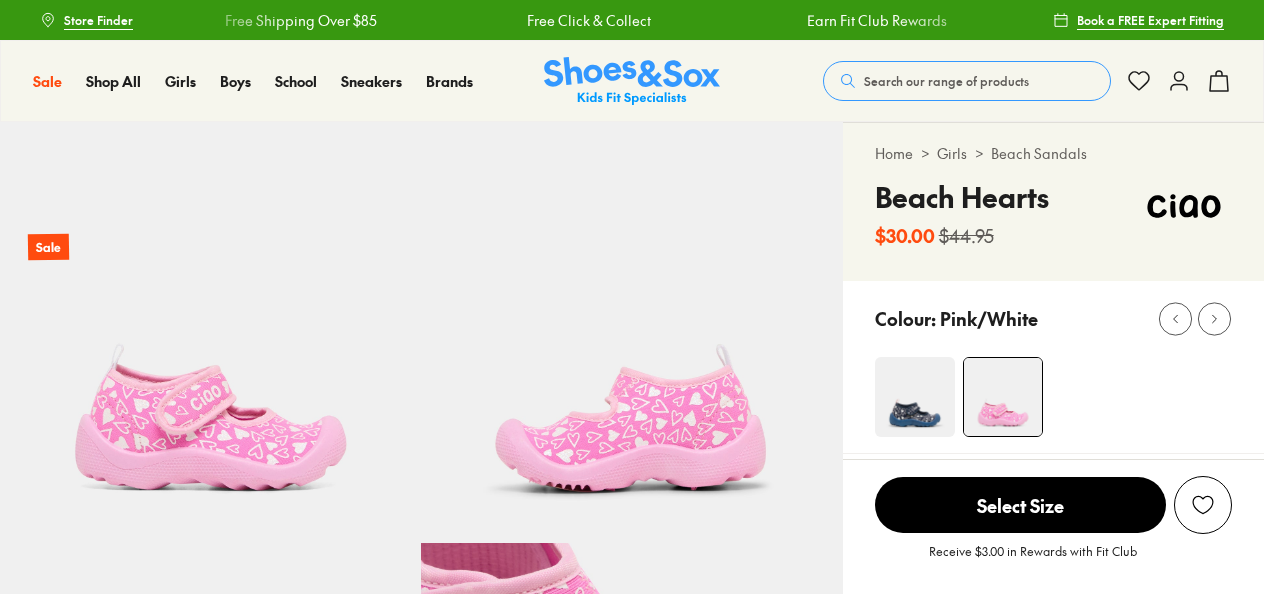 scroll, scrollTop: 0, scrollLeft: 0, axis: both 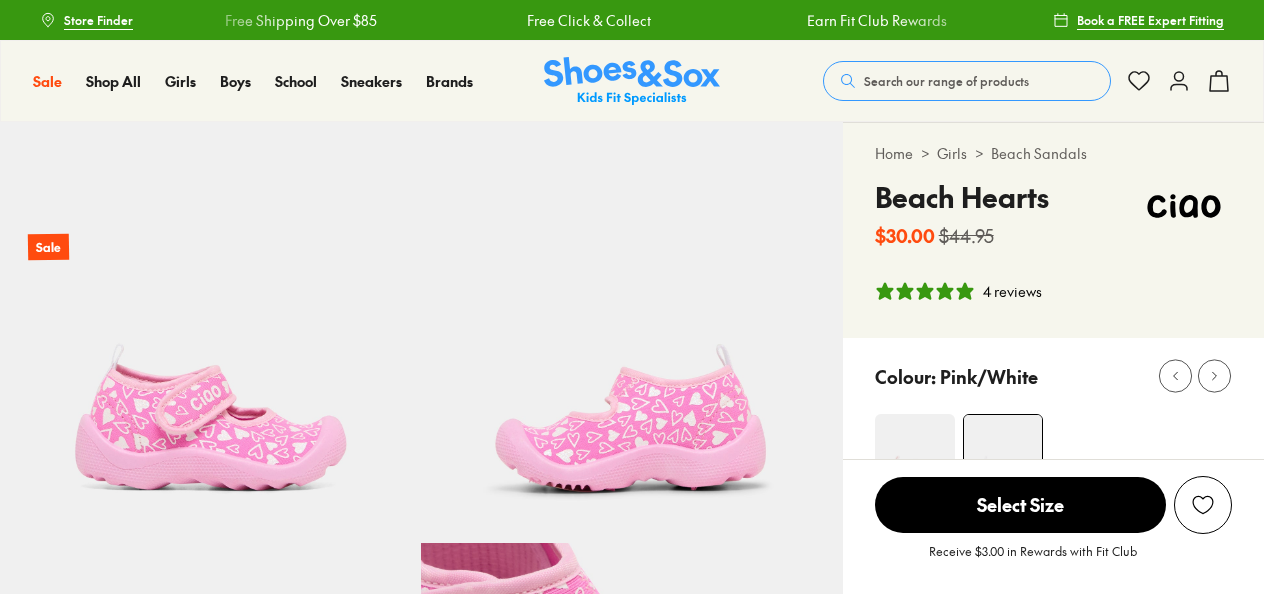 select on "*" 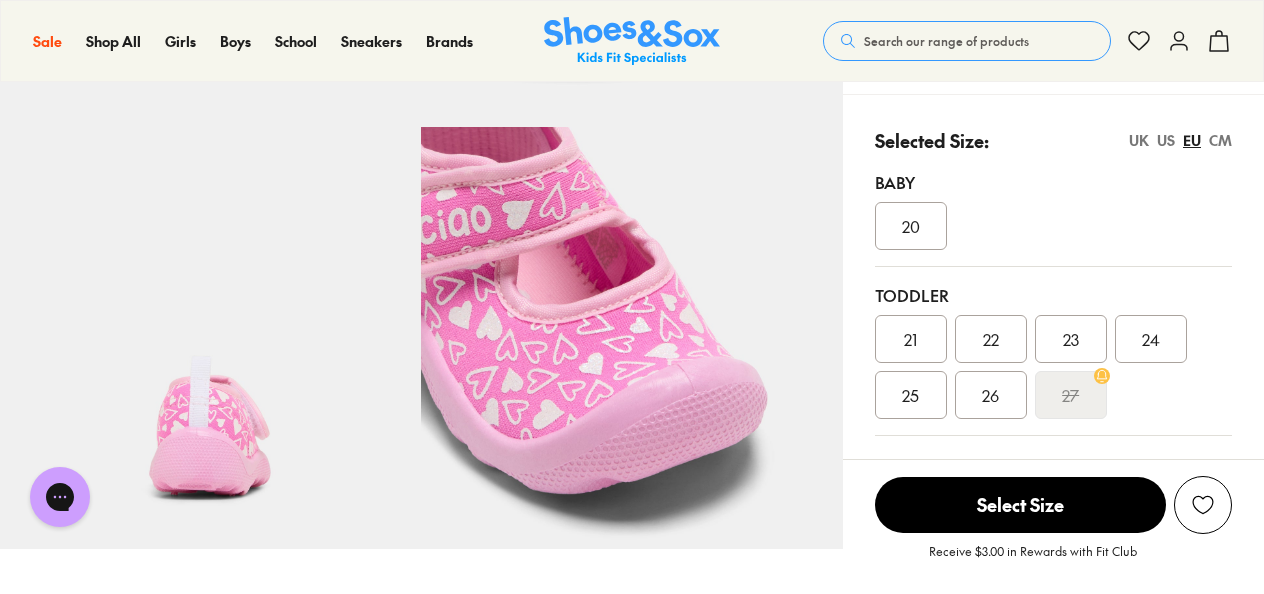 scroll, scrollTop: 500, scrollLeft: 0, axis: vertical 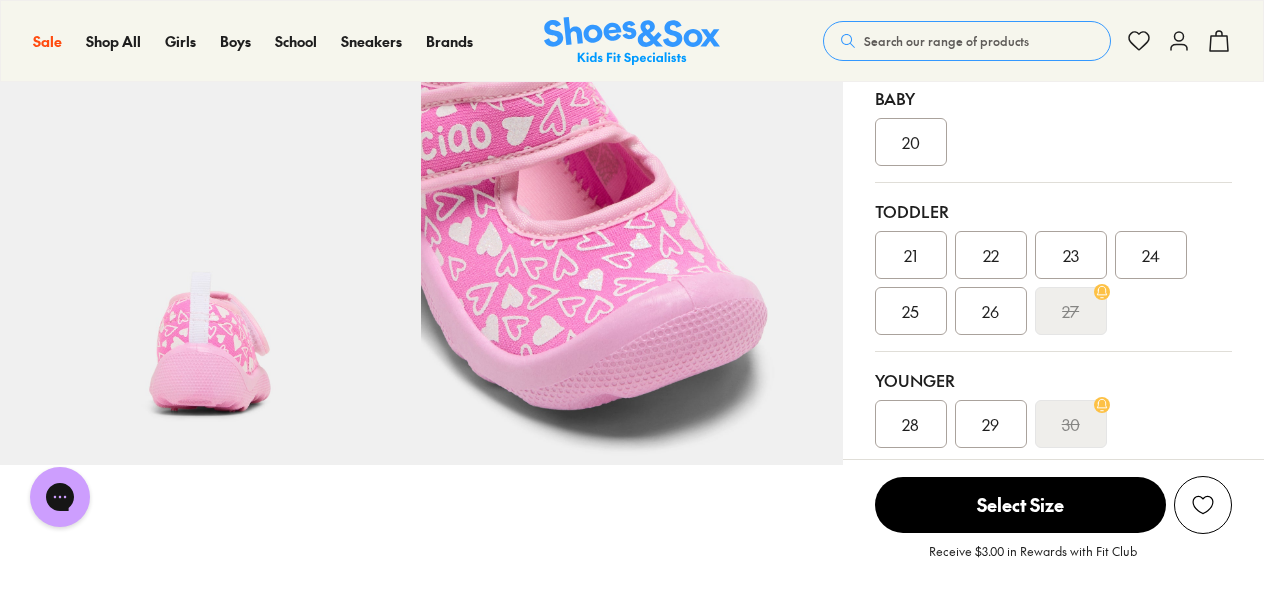 click on "27" at bounding box center [1070, 311] 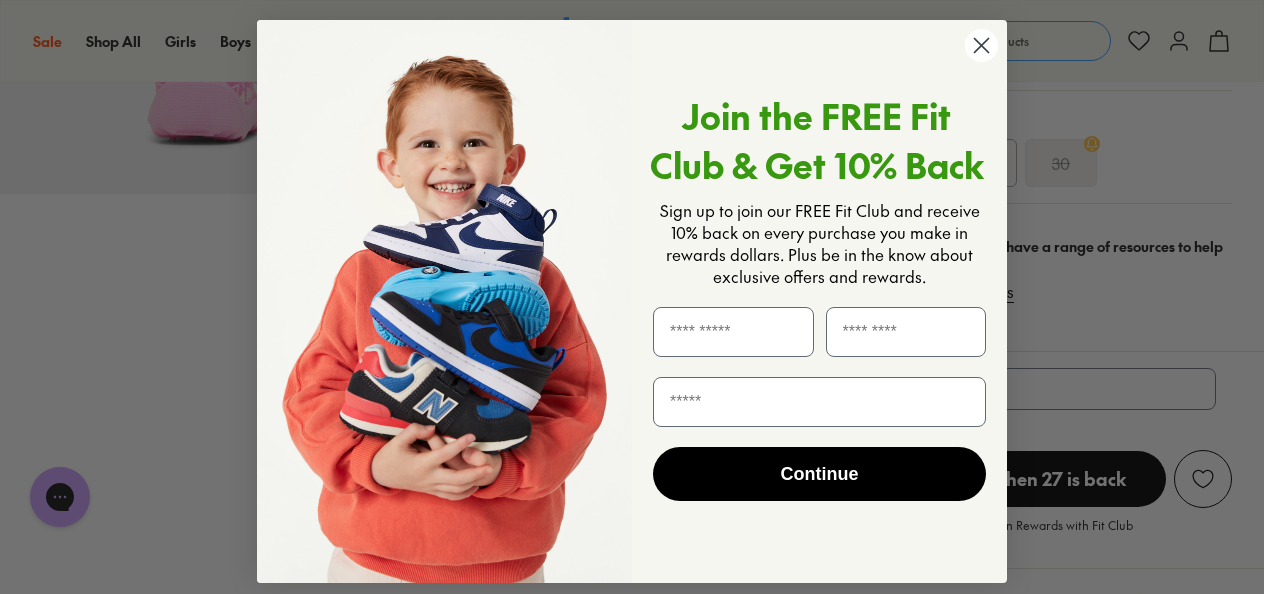 scroll, scrollTop: 800, scrollLeft: 0, axis: vertical 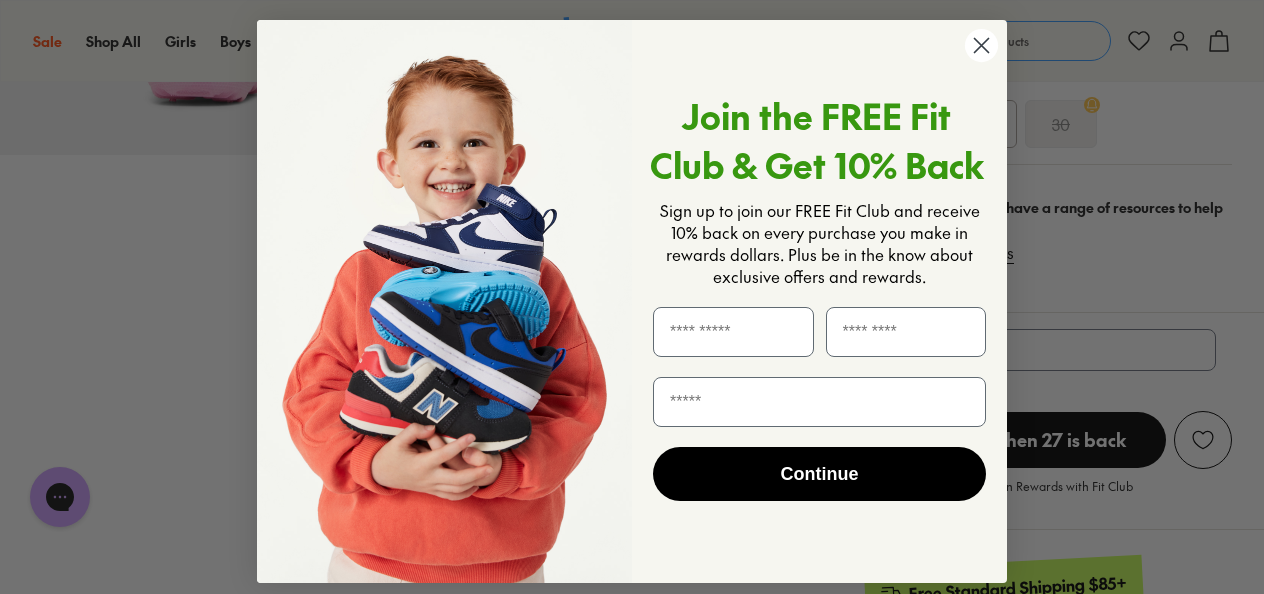 click 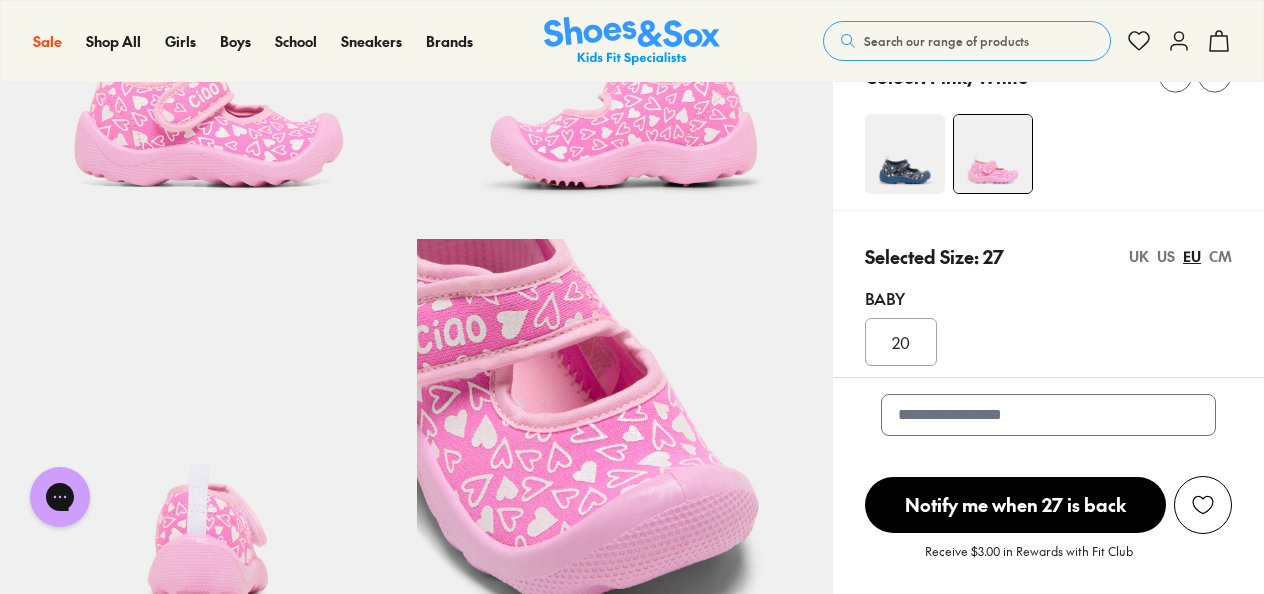 scroll, scrollTop: 200, scrollLeft: 0, axis: vertical 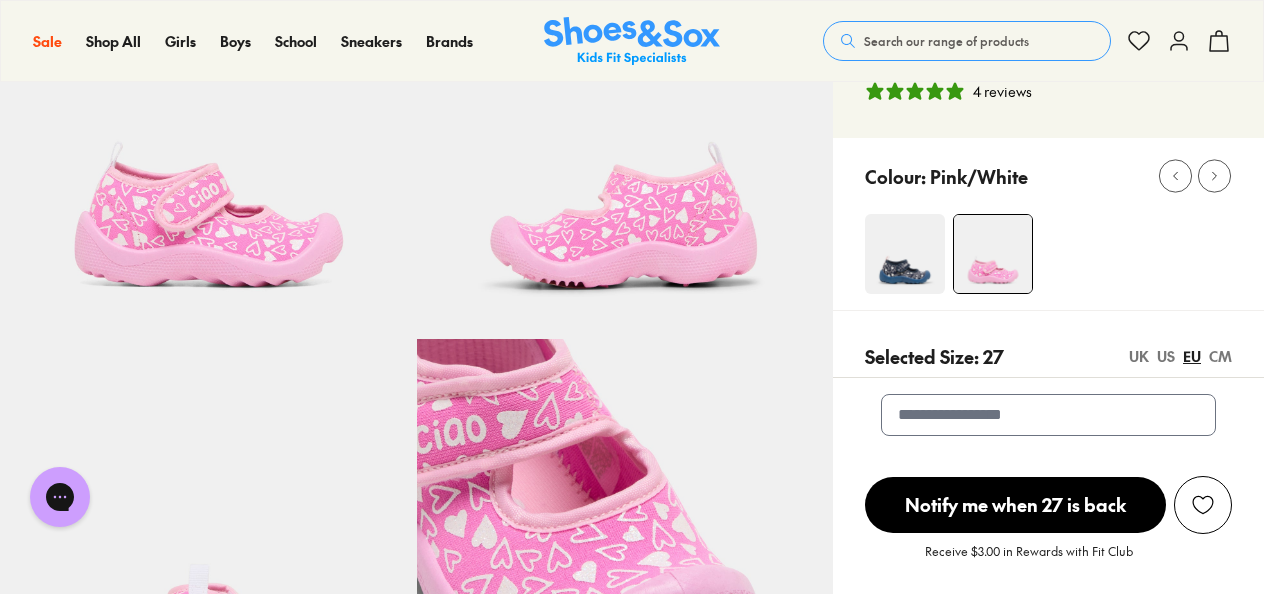 click at bounding box center [905, 254] 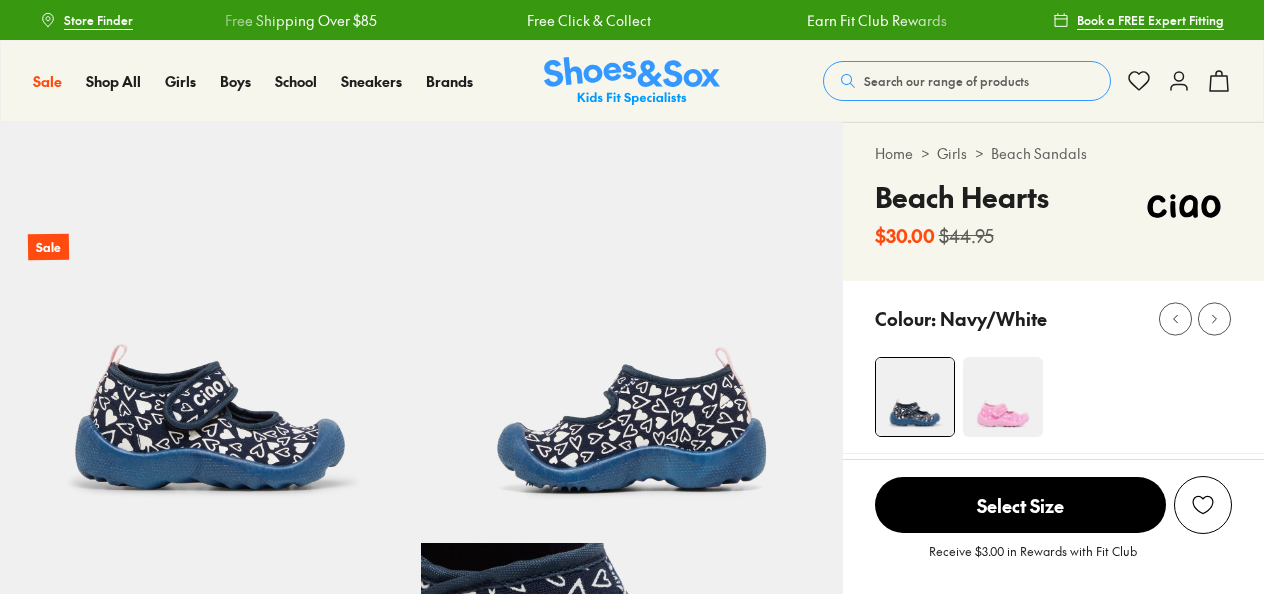 scroll, scrollTop: 0, scrollLeft: 0, axis: both 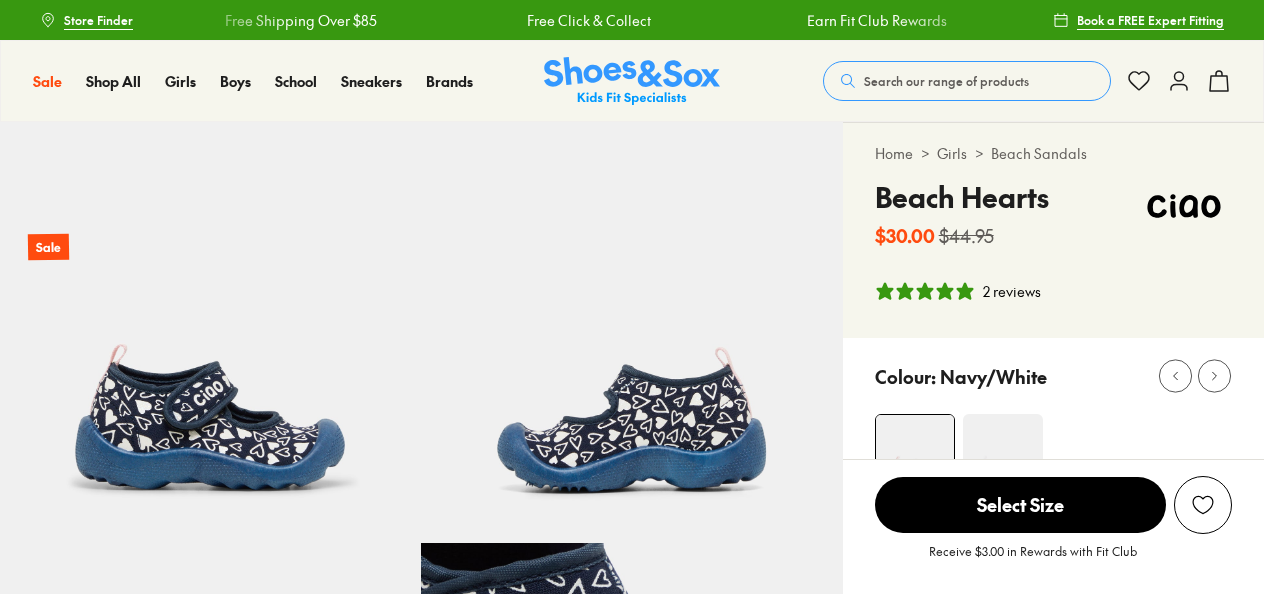 select on "*" 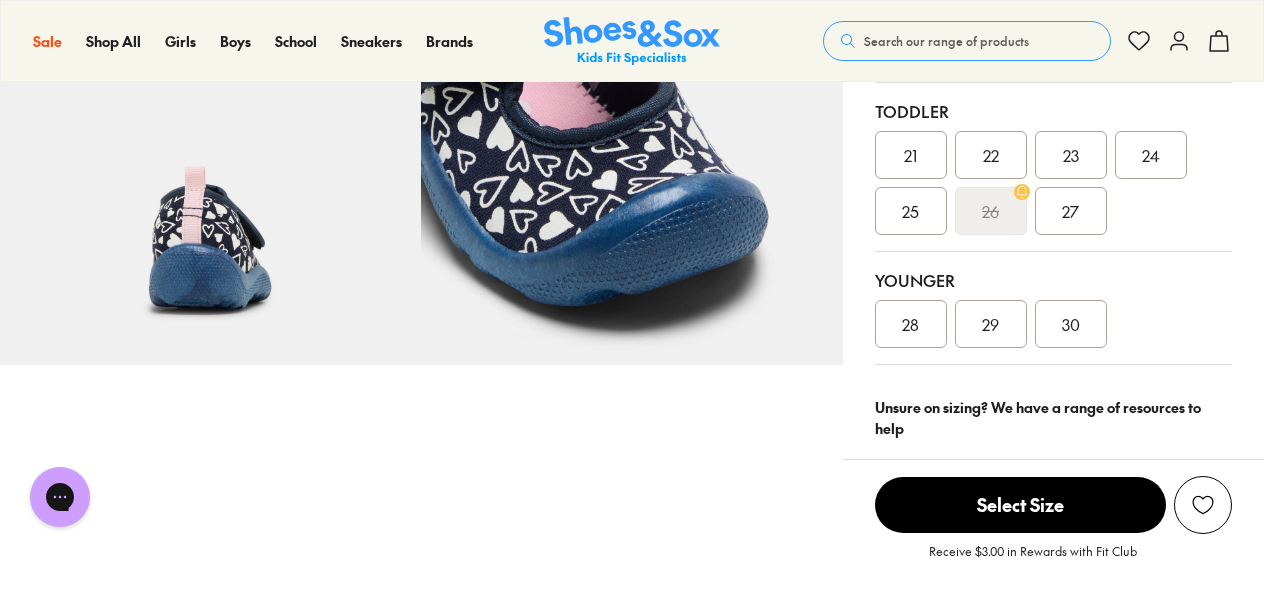 scroll, scrollTop: 0, scrollLeft: 0, axis: both 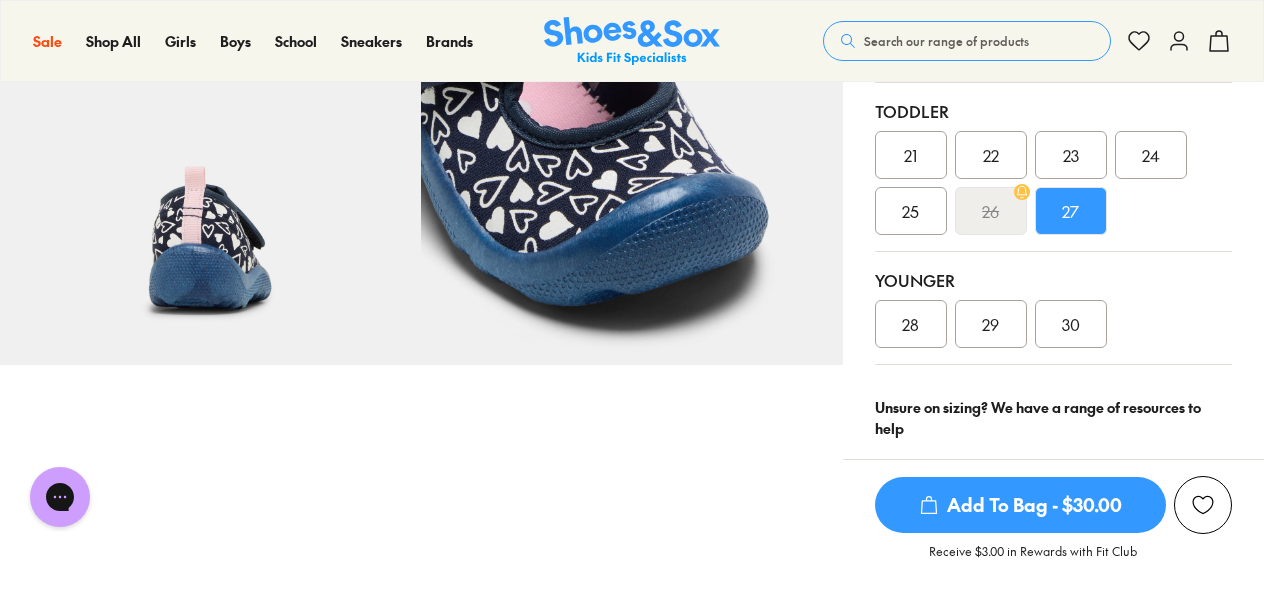 click on "Add To Bag - $30.00" at bounding box center [1020, 505] 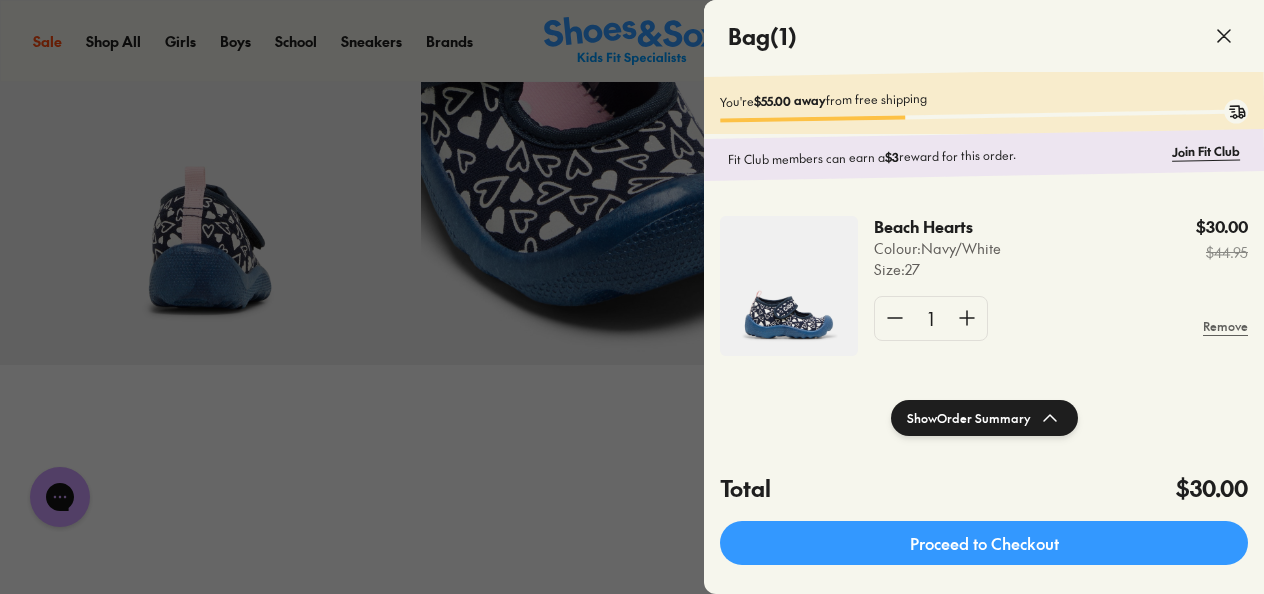 click 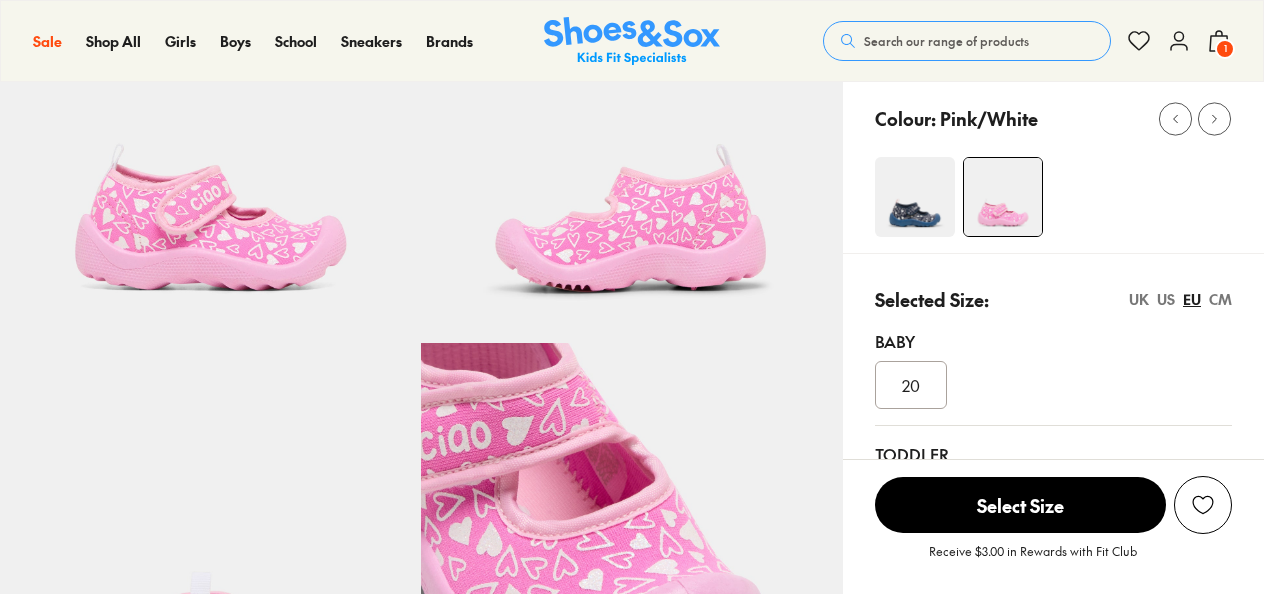 select on "*" 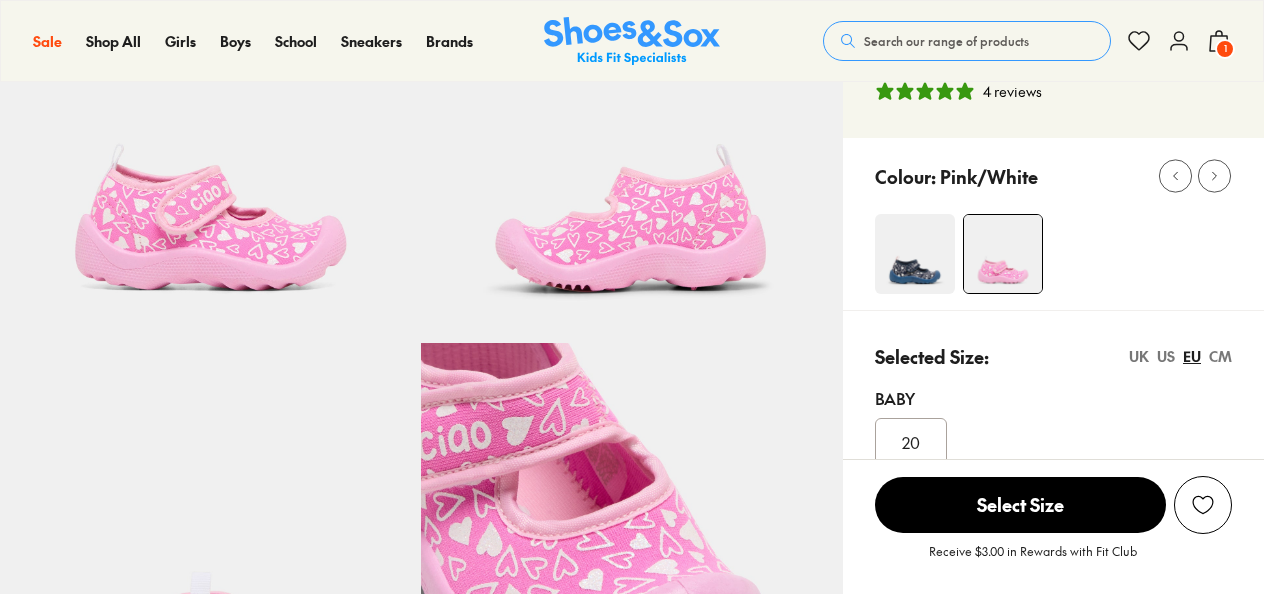 scroll, scrollTop: 200, scrollLeft: 0, axis: vertical 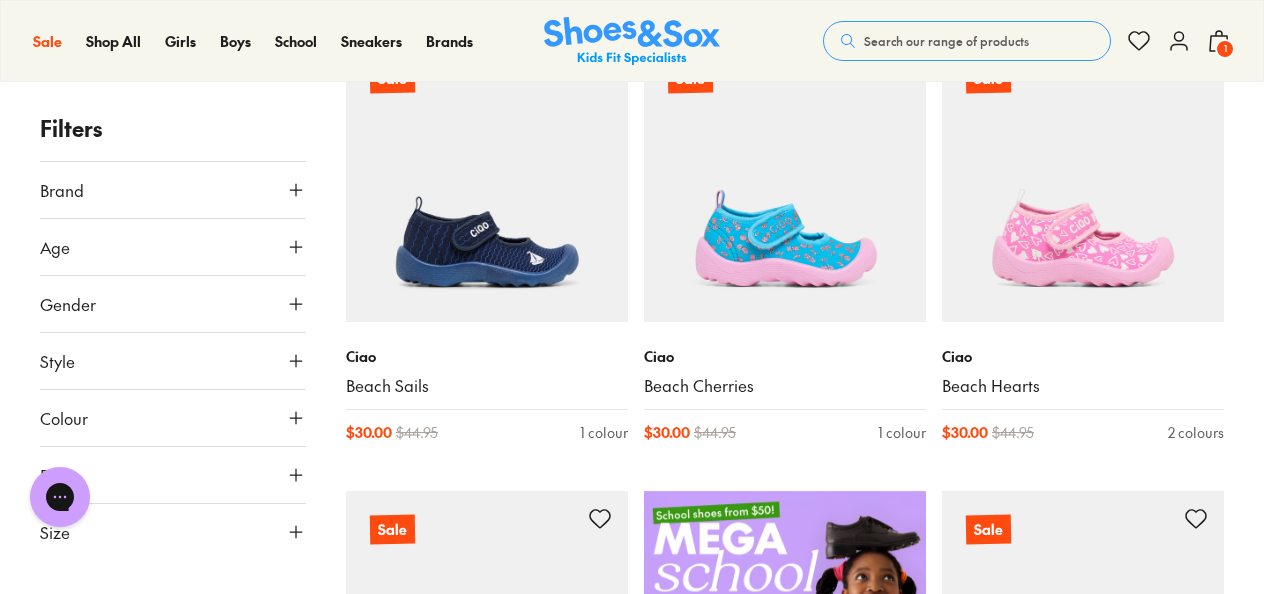 type on "***" 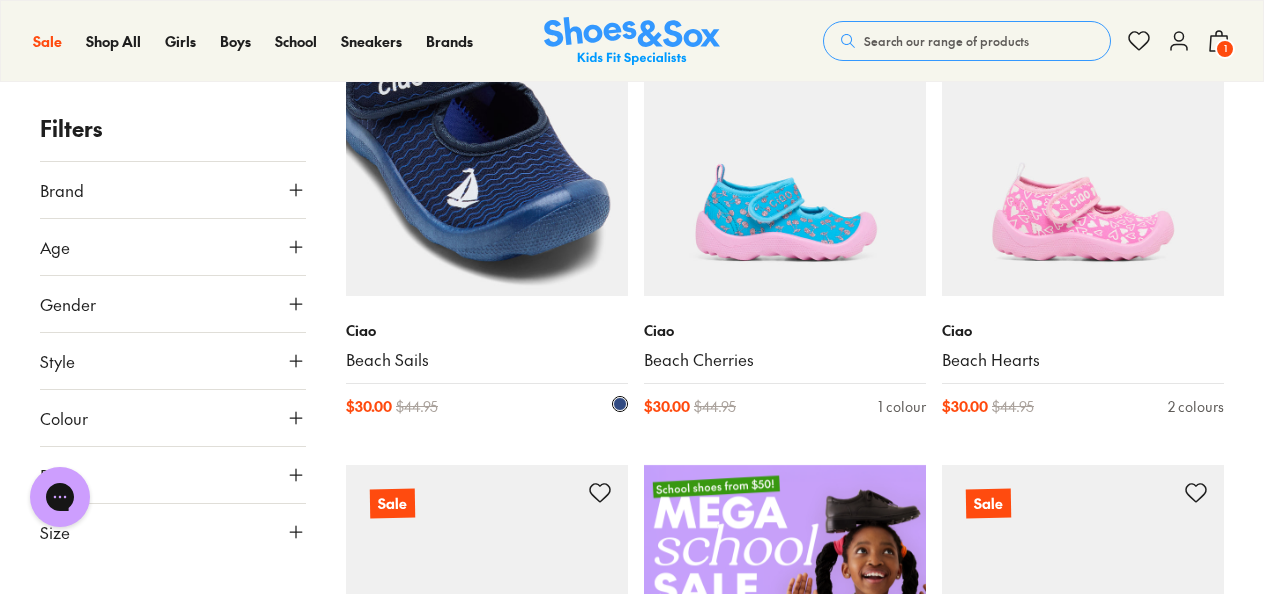click at bounding box center (487, 155) 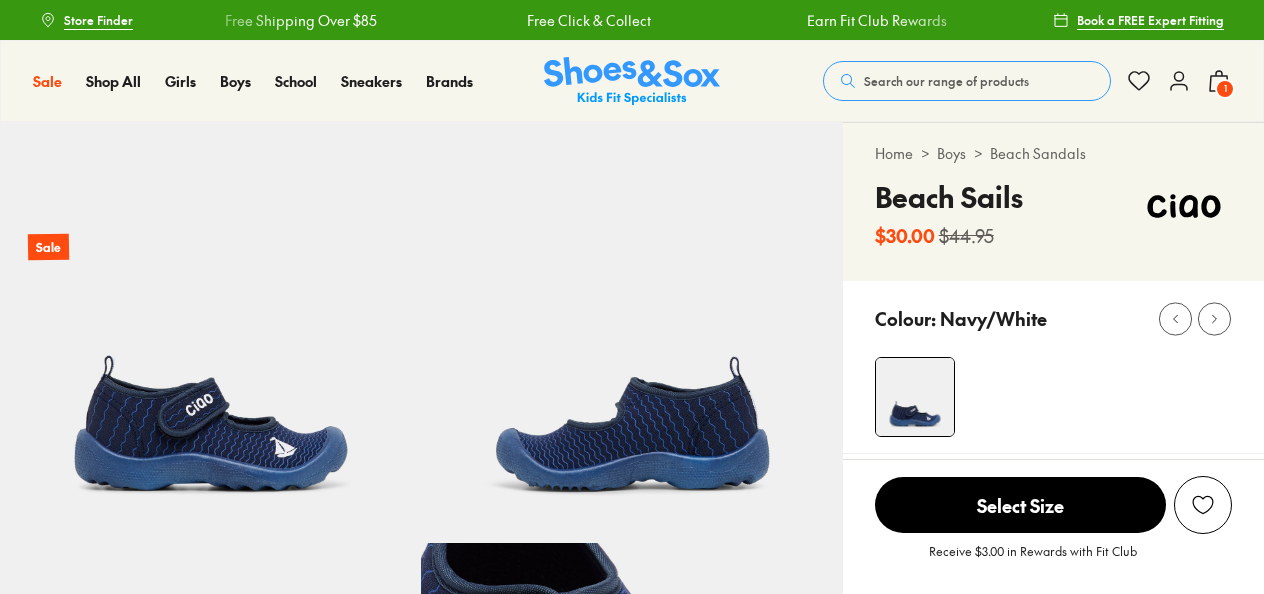scroll, scrollTop: 0, scrollLeft: 0, axis: both 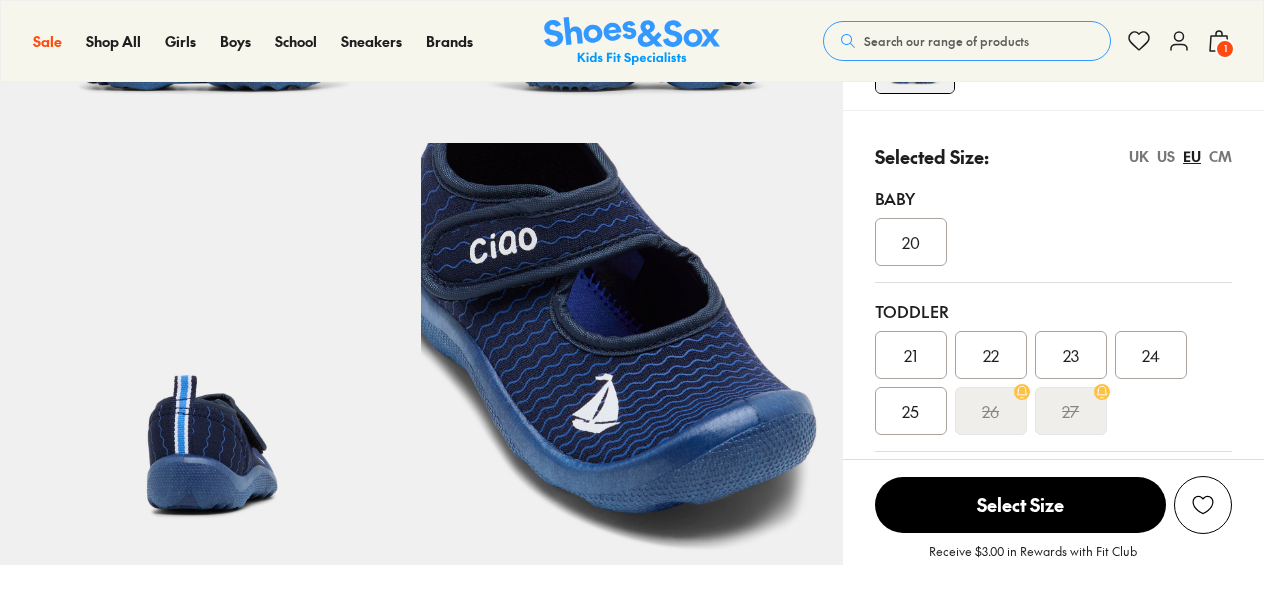select on "*" 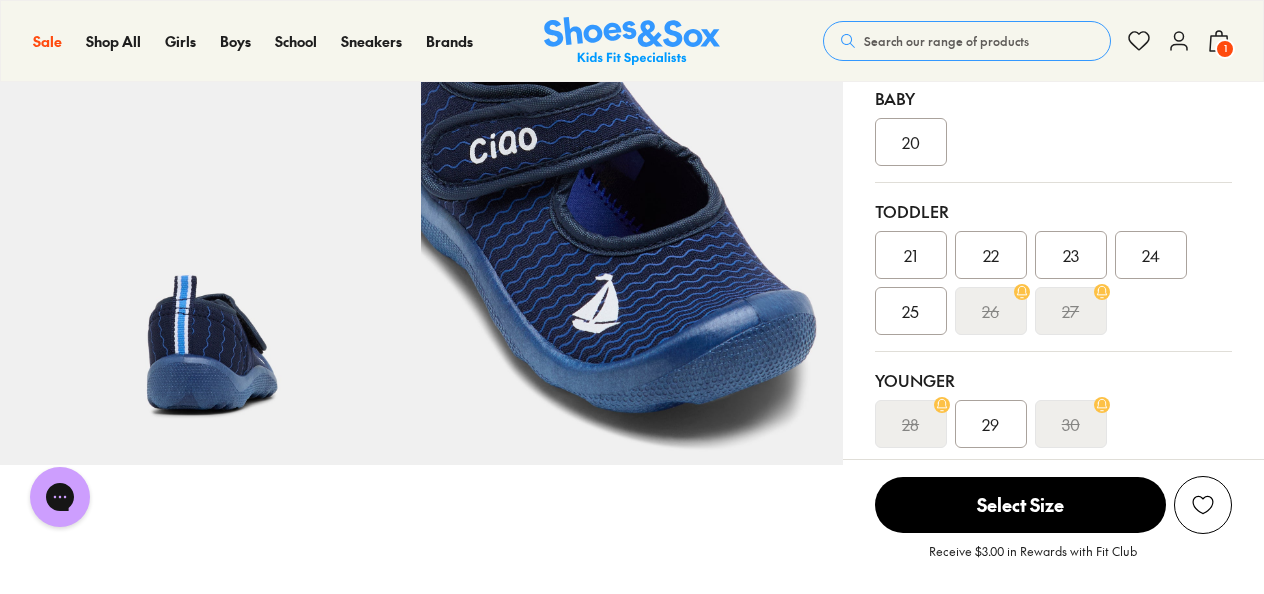 scroll, scrollTop: 0, scrollLeft: 0, axis: both 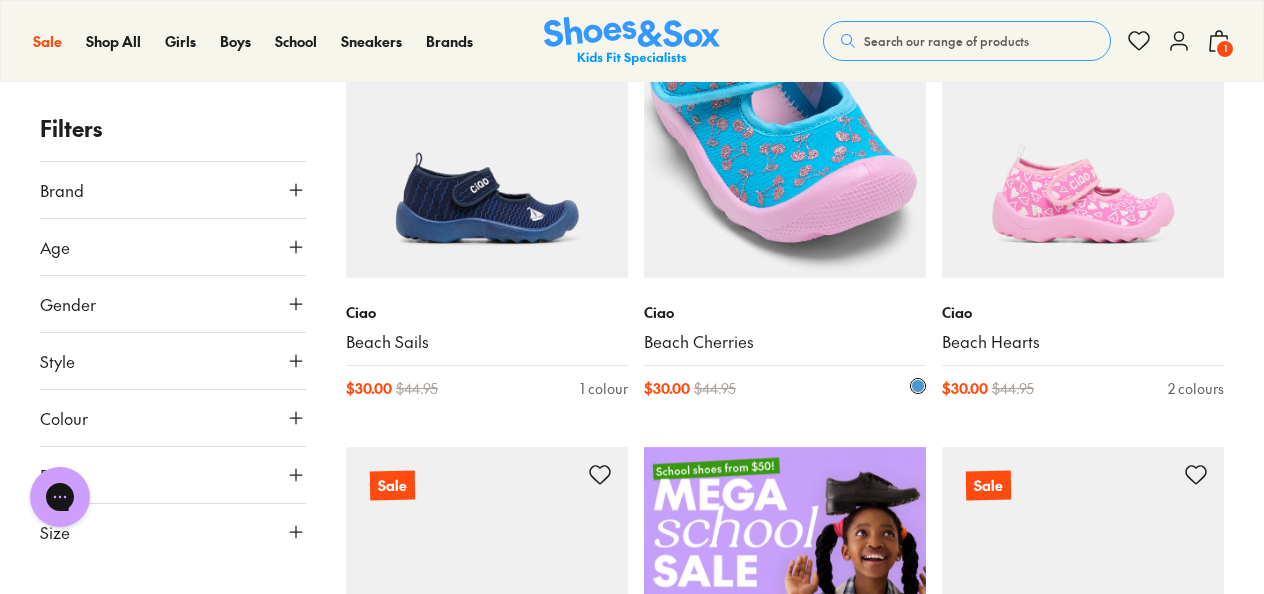 click at bounding box center [785, 137] 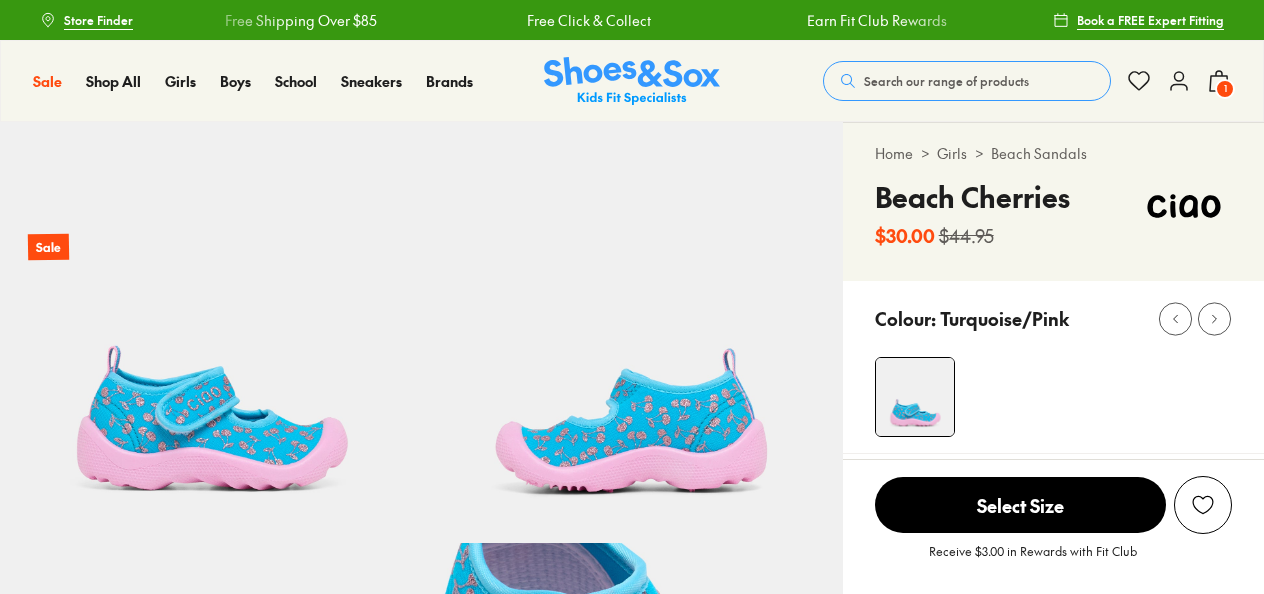 scroll, scrollTop: 0, scrollLeft: 0, axis: both 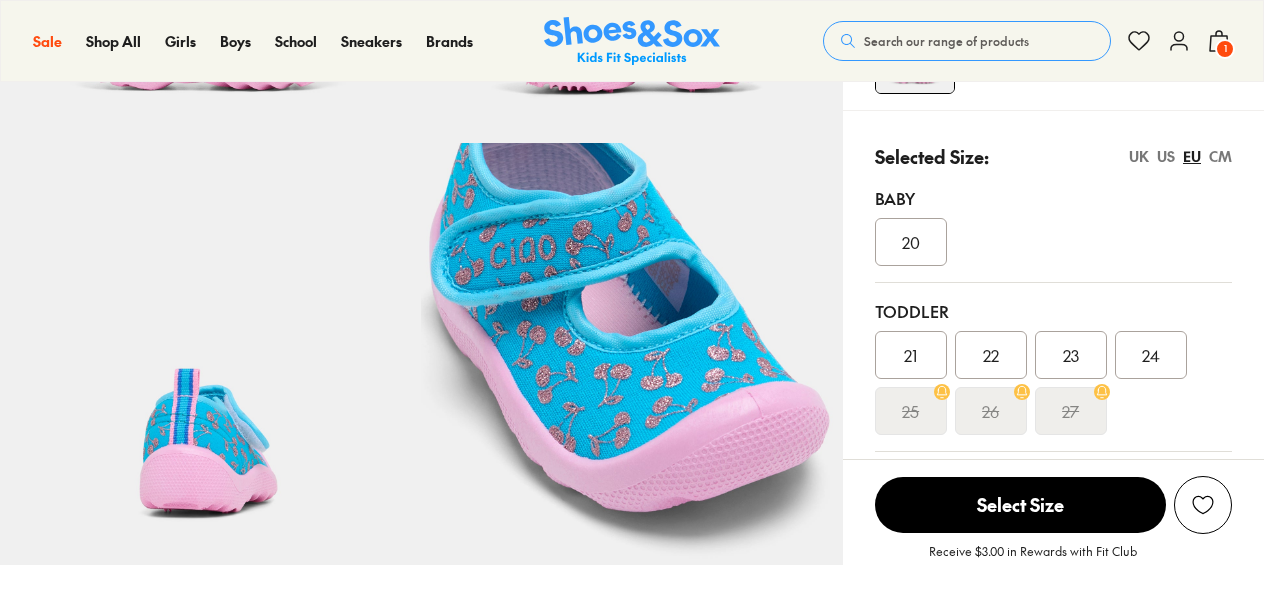 select on "*" 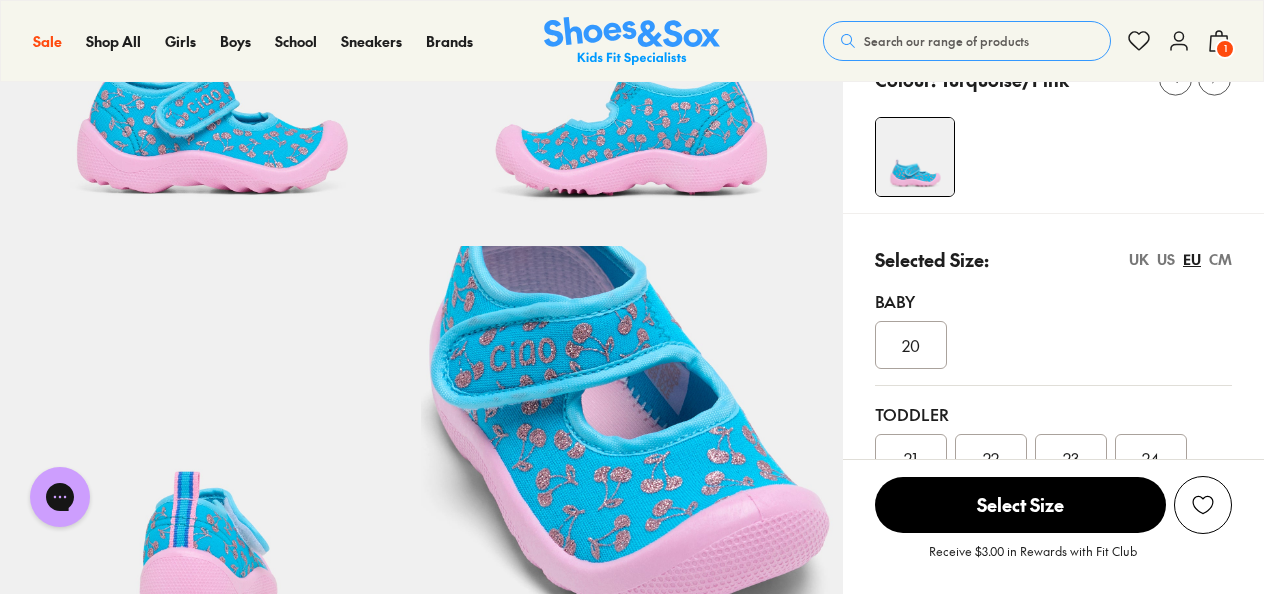 scroll, scrollTop: 200, scrollLeft: 0, axis: vertical 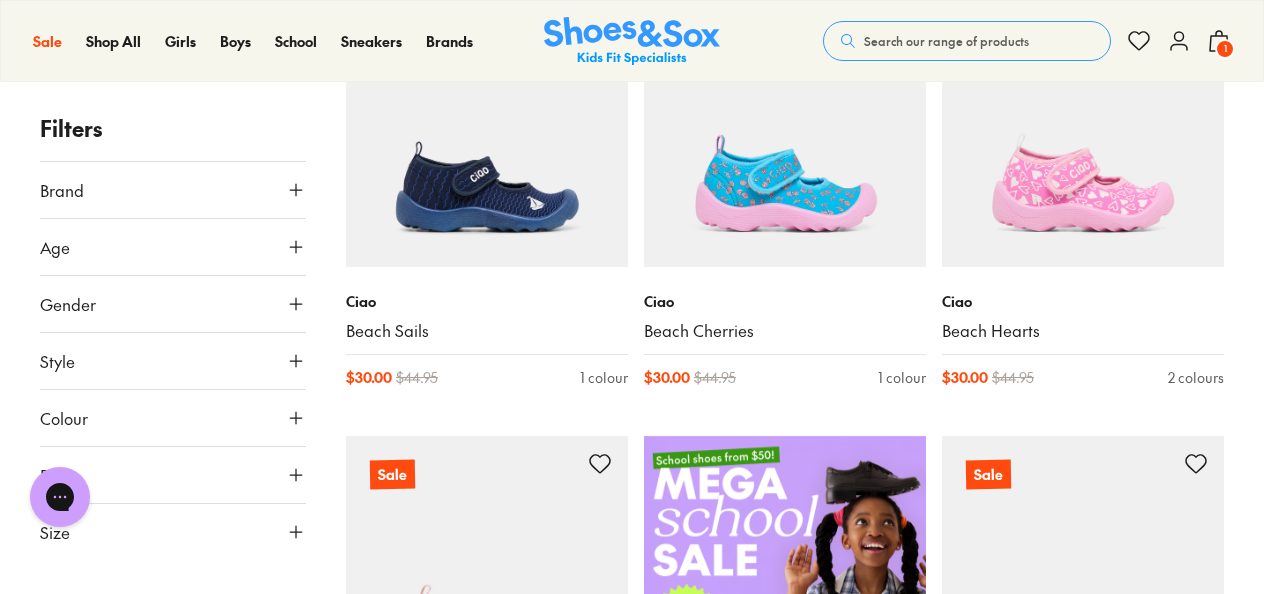 type on "***" 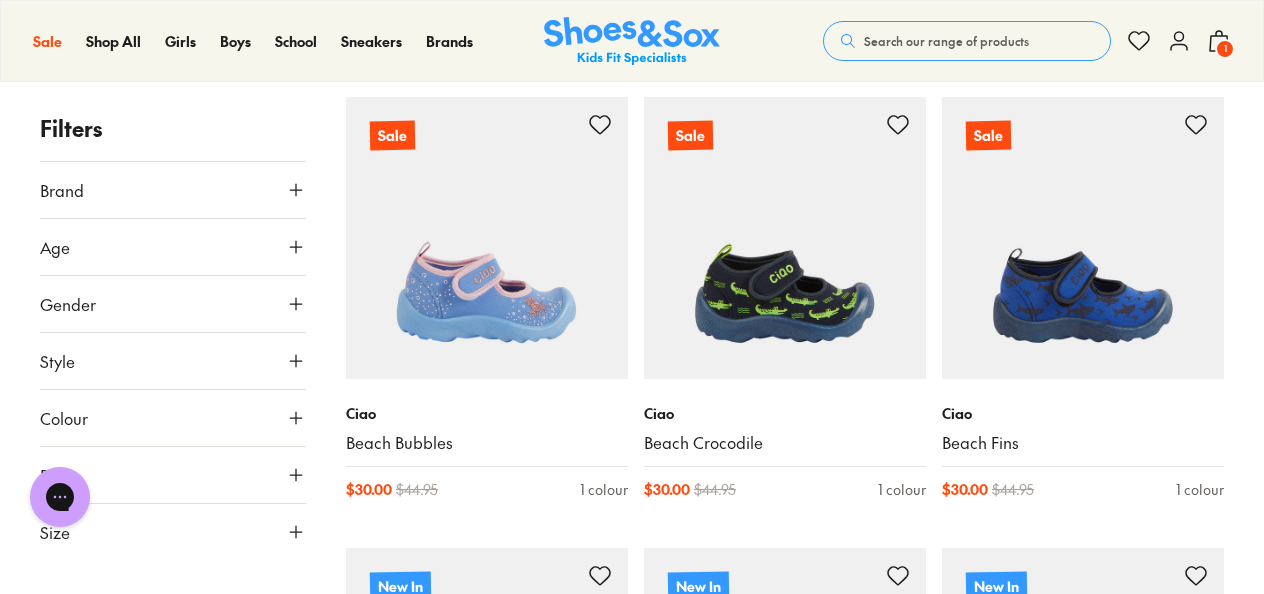 scroll, scrollTop: 1582, scrollLeft: 0, axis: vertical 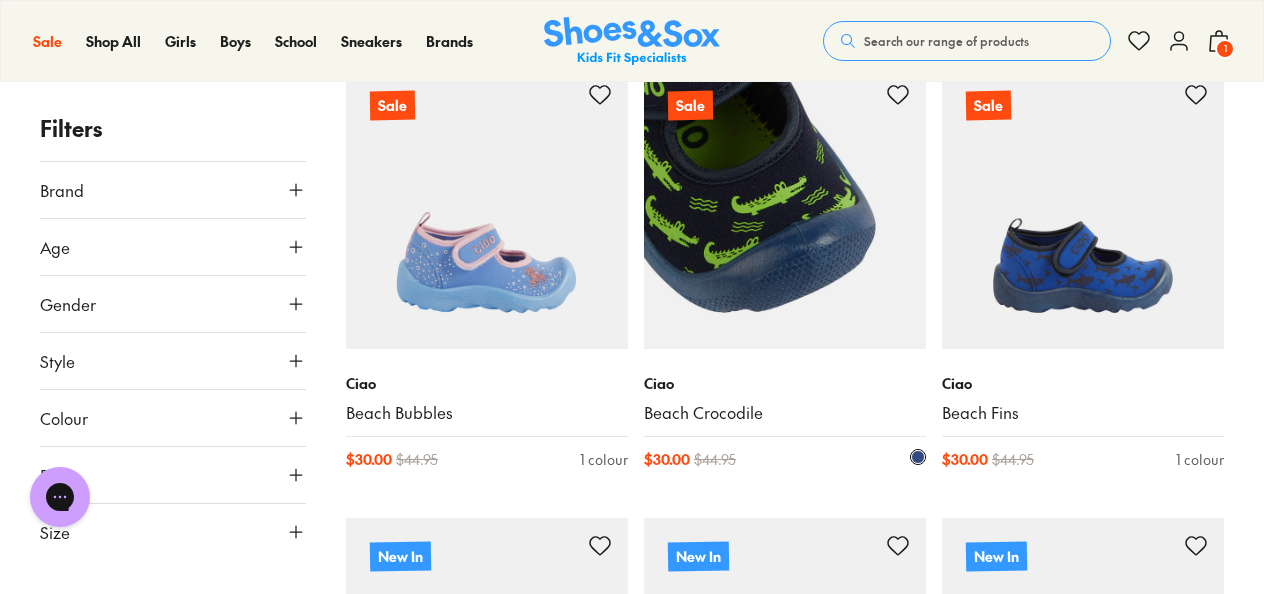 click at bounding box center (785, 208) 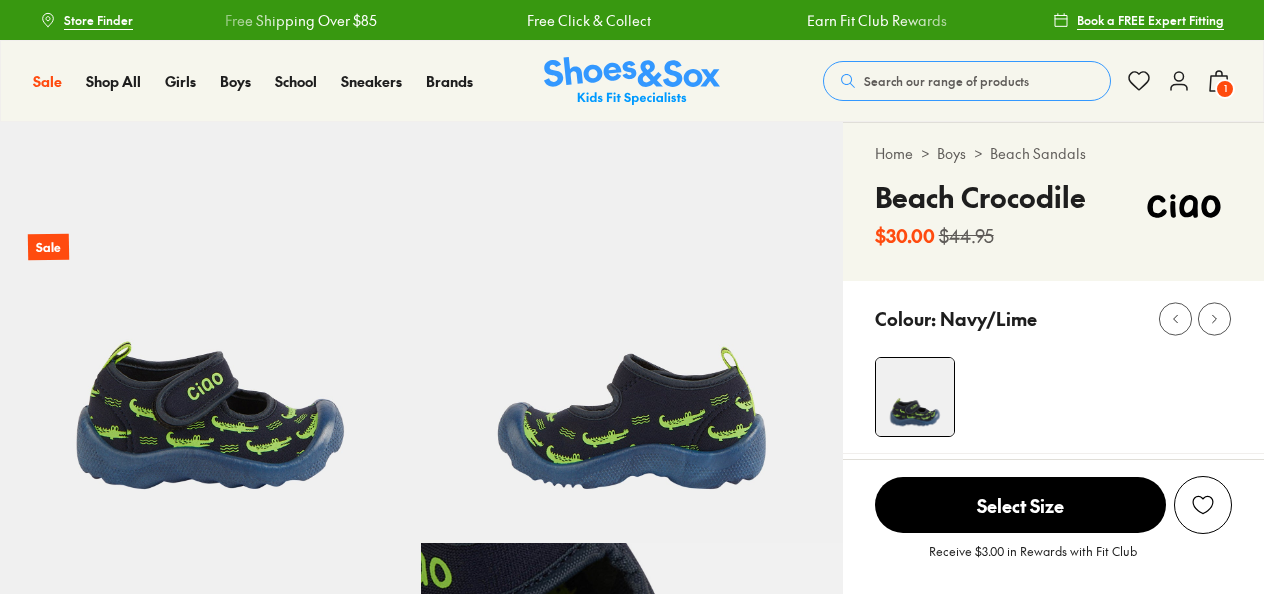 scroll, scrollTop: 0, scrollLeft: 0, axis: both 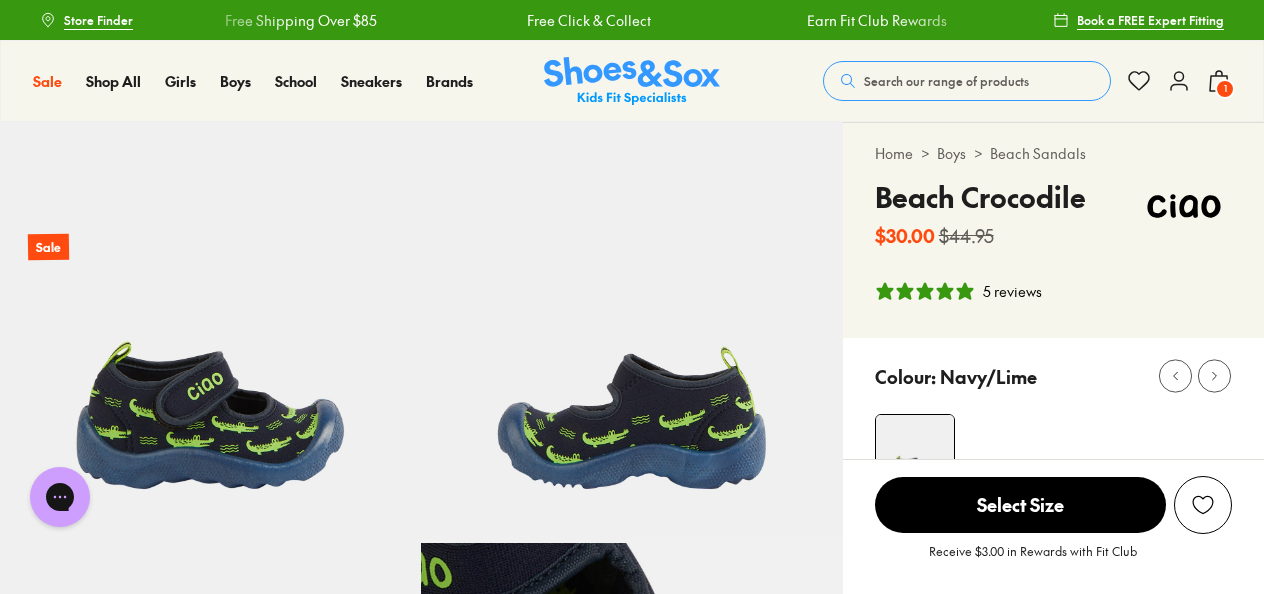 select on "*" 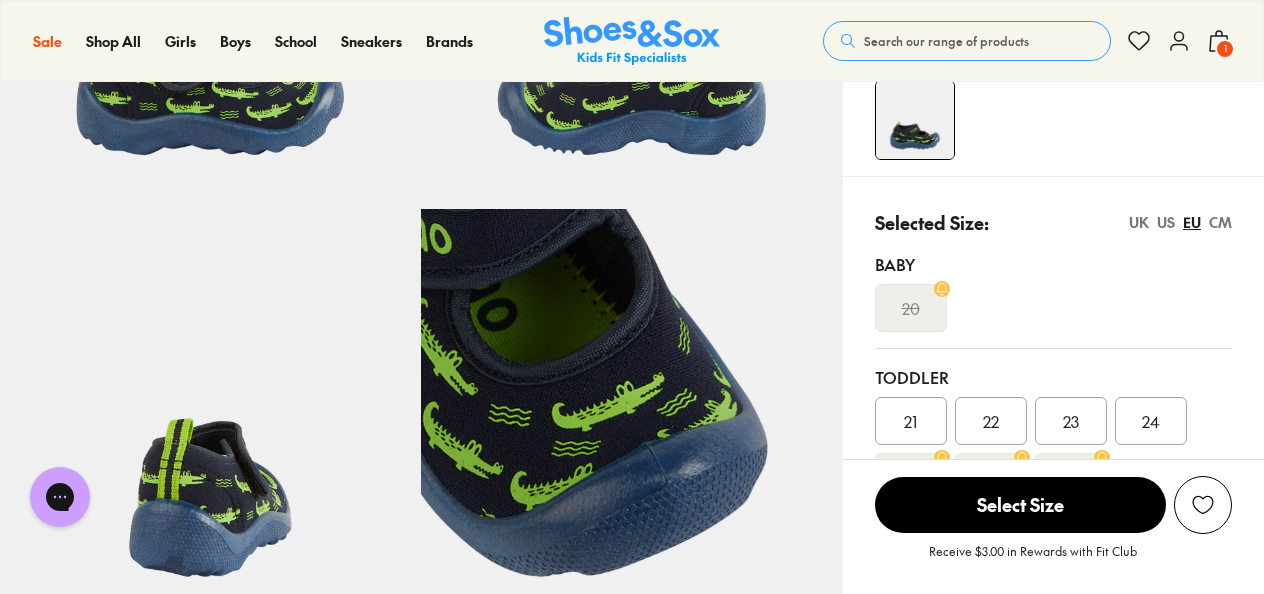 scroll, scrollTop: 400, scrollLeft: 0, axis: vertical 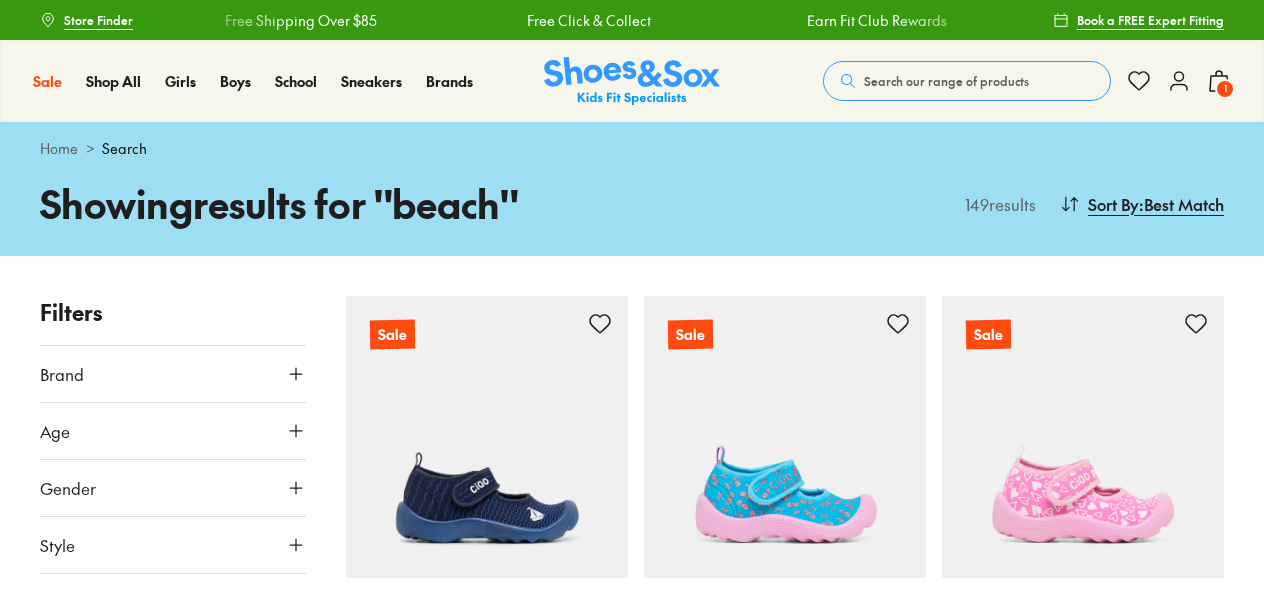 type on "***" 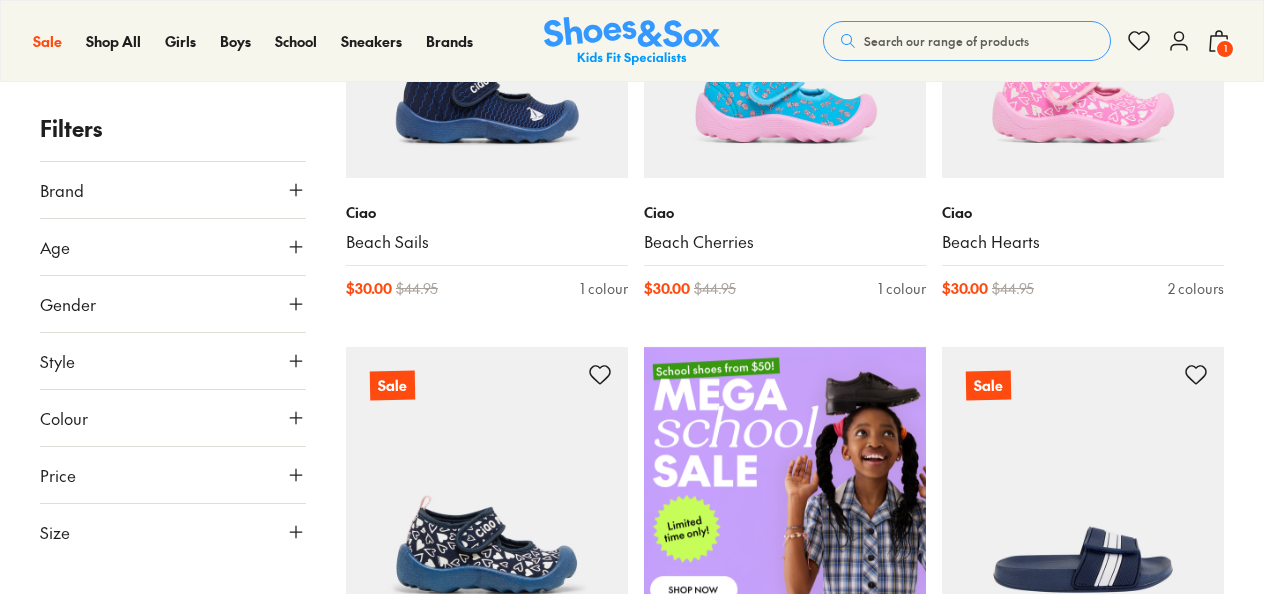 scroll, scrollTop: 400, scrollLeft: 0, axis: vertical 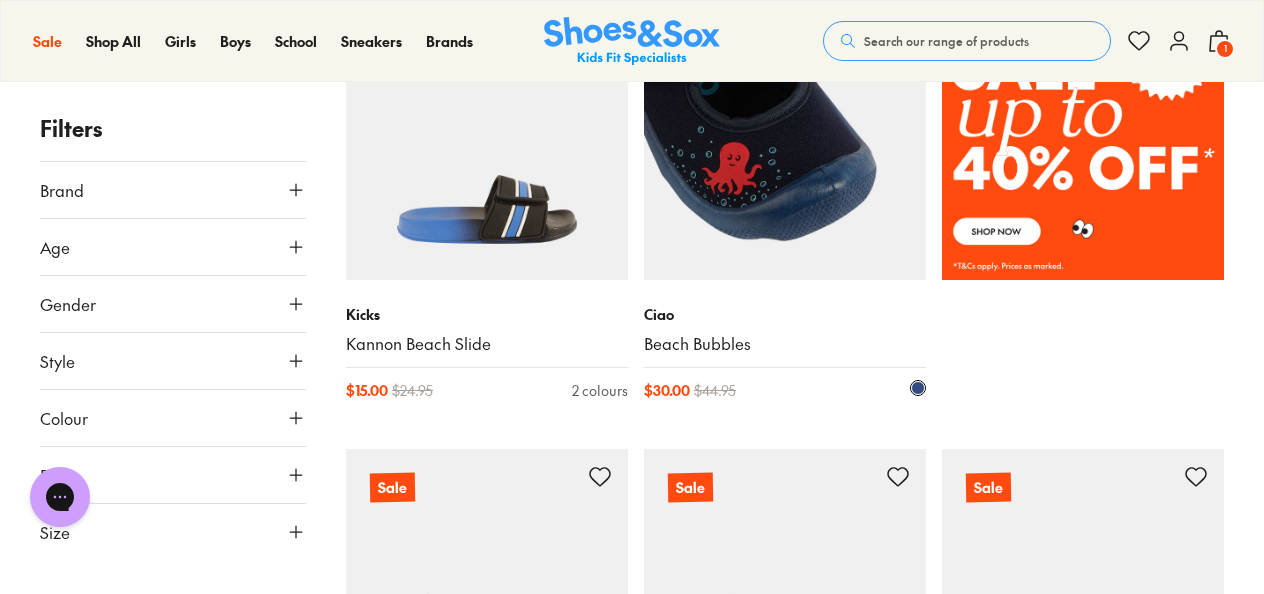 click at bounding box center (785, 139) 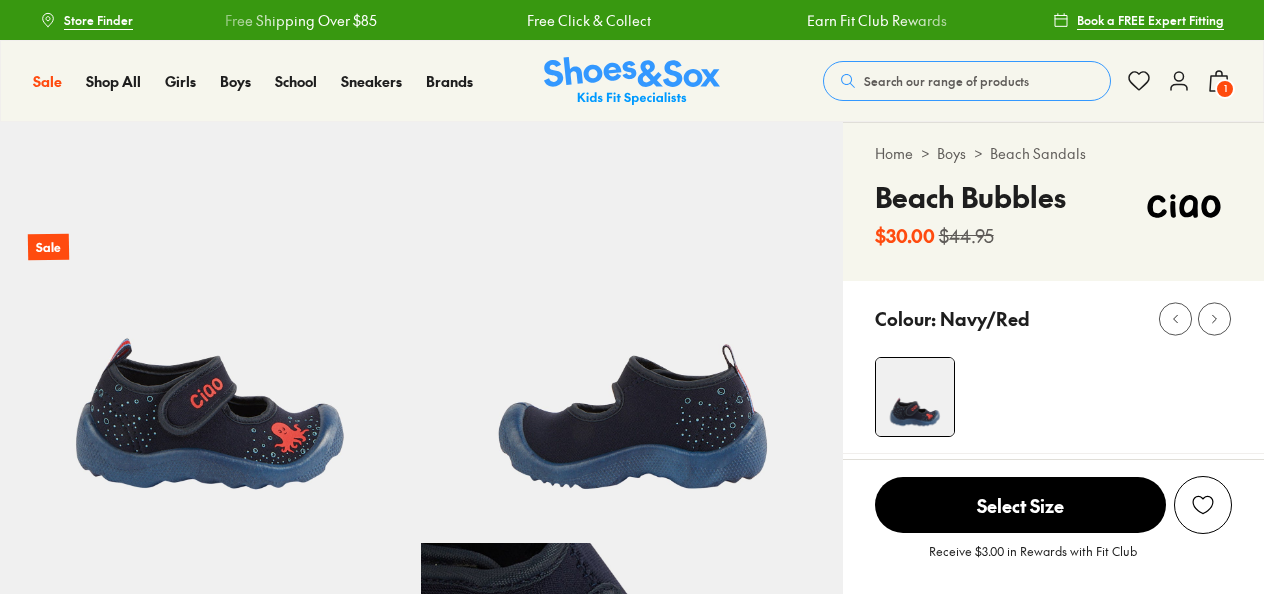 scroll, scrollTop: 0, scrollLeft: 0, axis: both 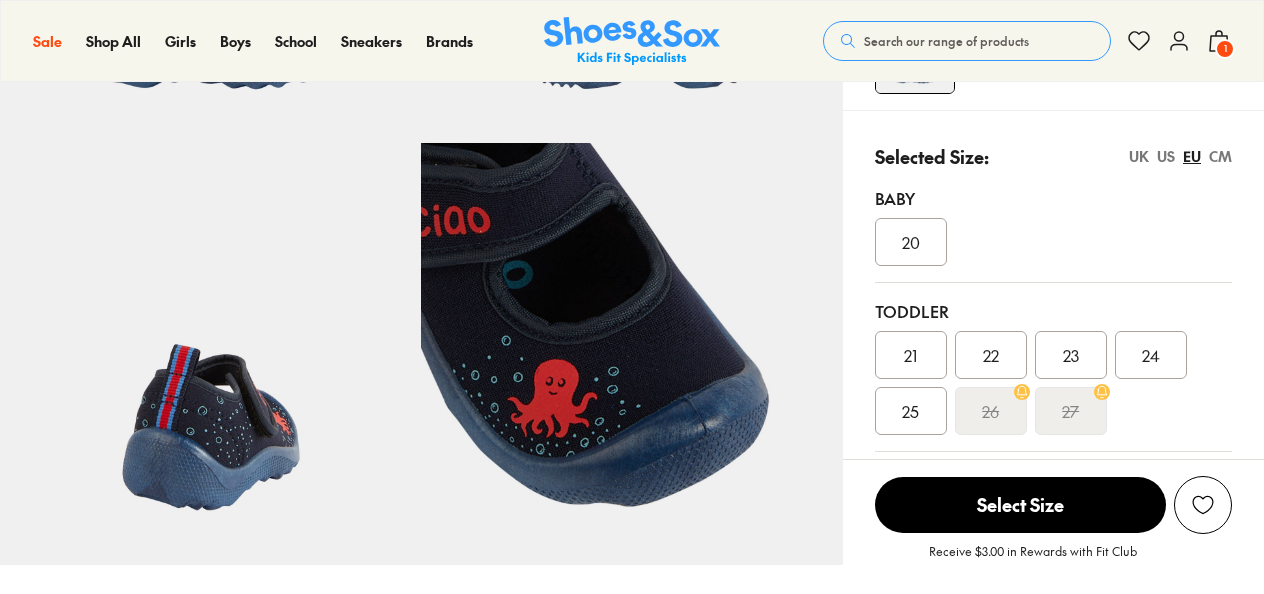 select on "*" 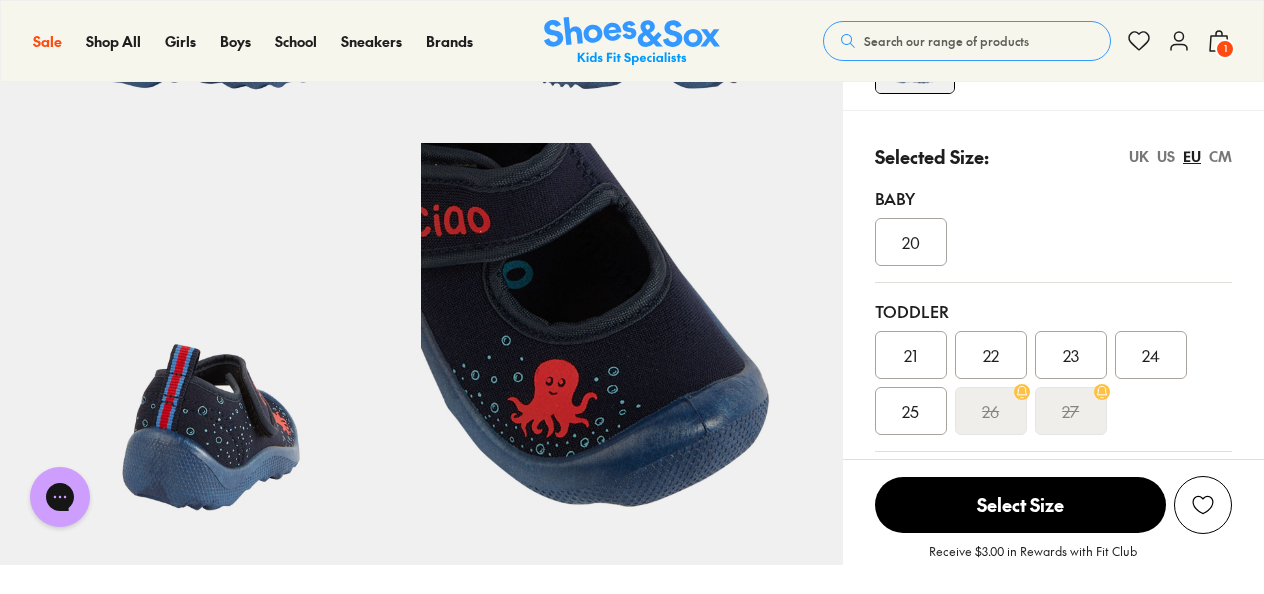 scroll, scrollTop: 0, scrollLeft: 0, axis: both 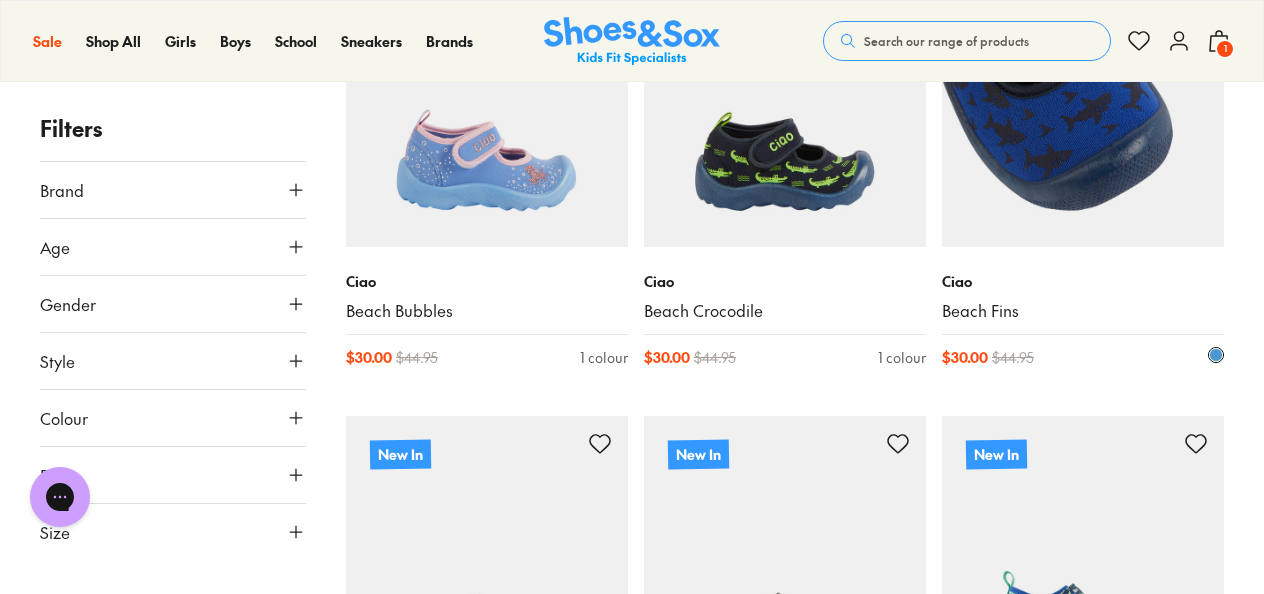 click at bounding box center [1083, 106] 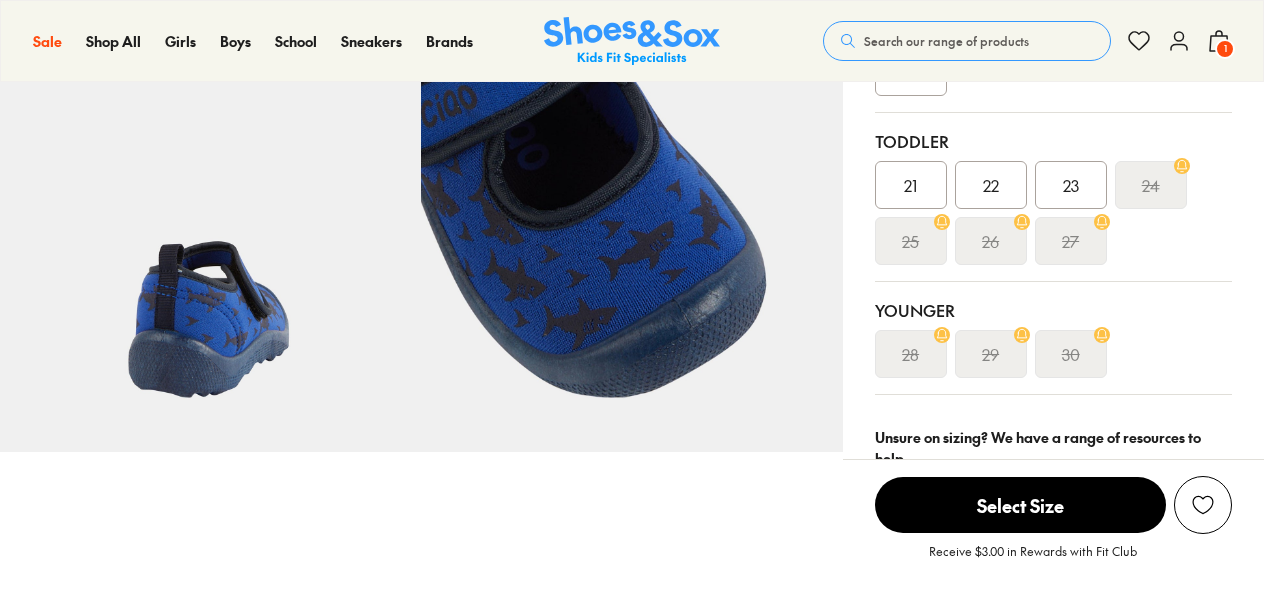 scroll, scrollTop: 0, scrollLeft: 0, axis: both 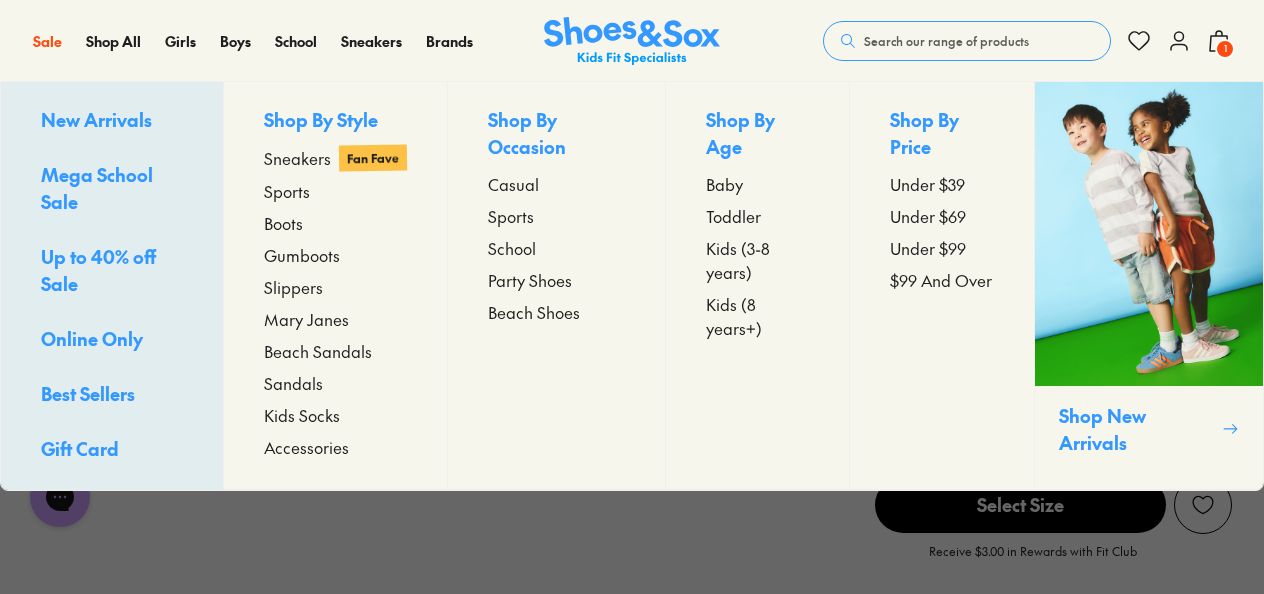 select on "*" 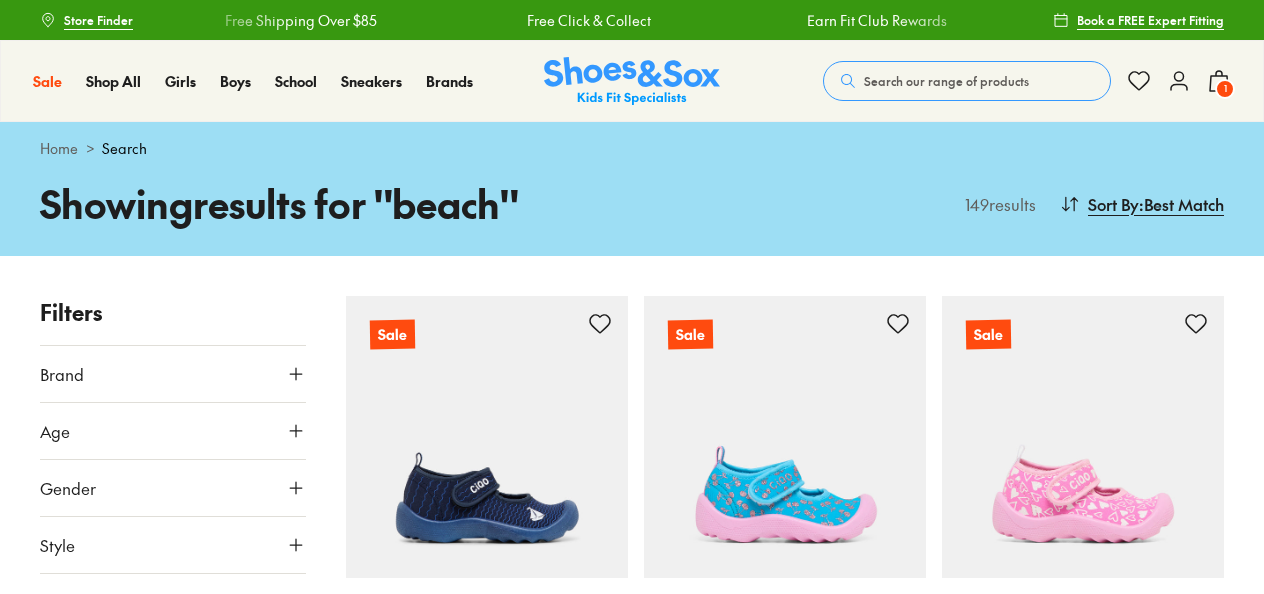 scroll, scrollTop: 856, scrollLeft: 0, axis: vertical 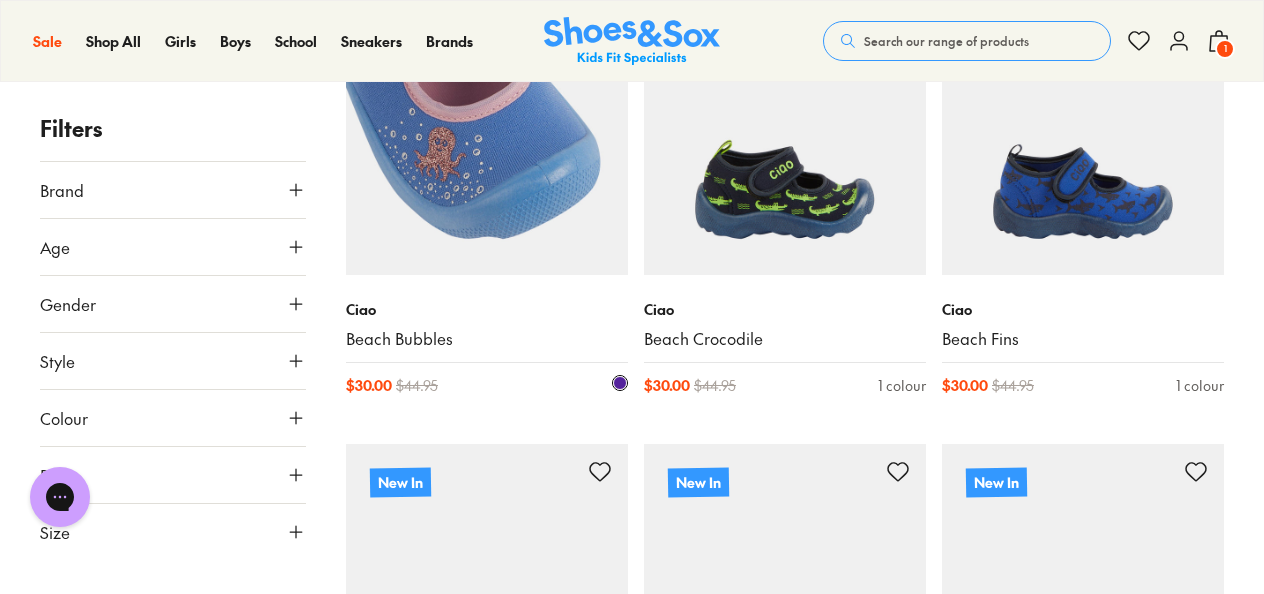 click at bounding box center (487, 134) 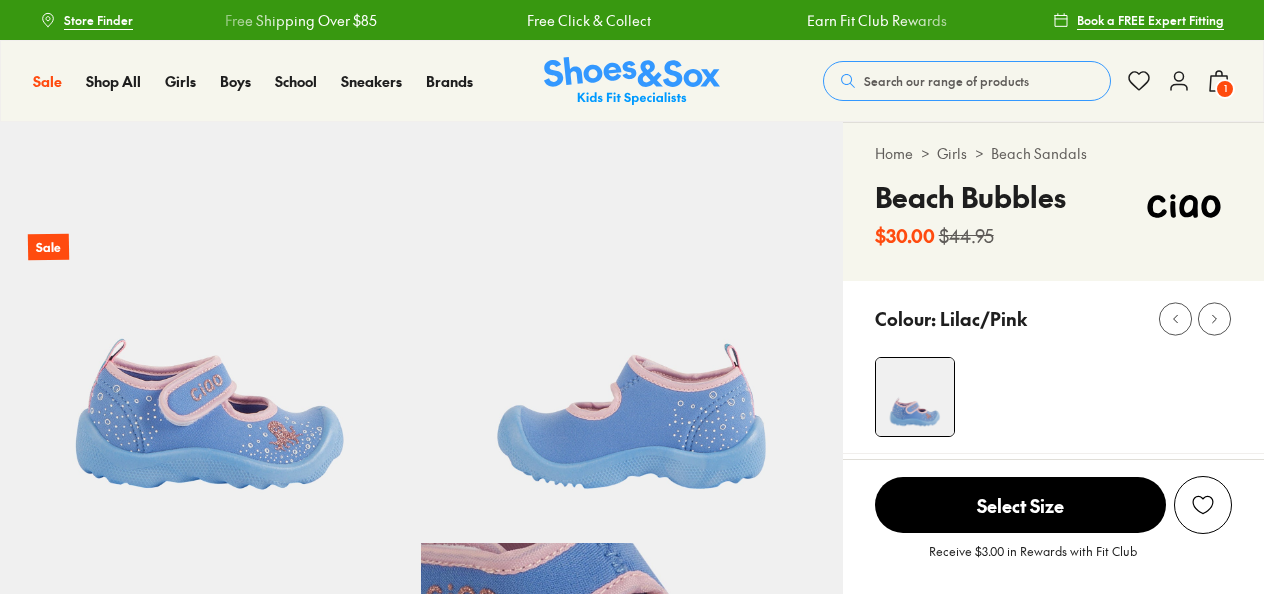 scroll, scrollTop: 500, scrollLeft: 0, axis: vertical 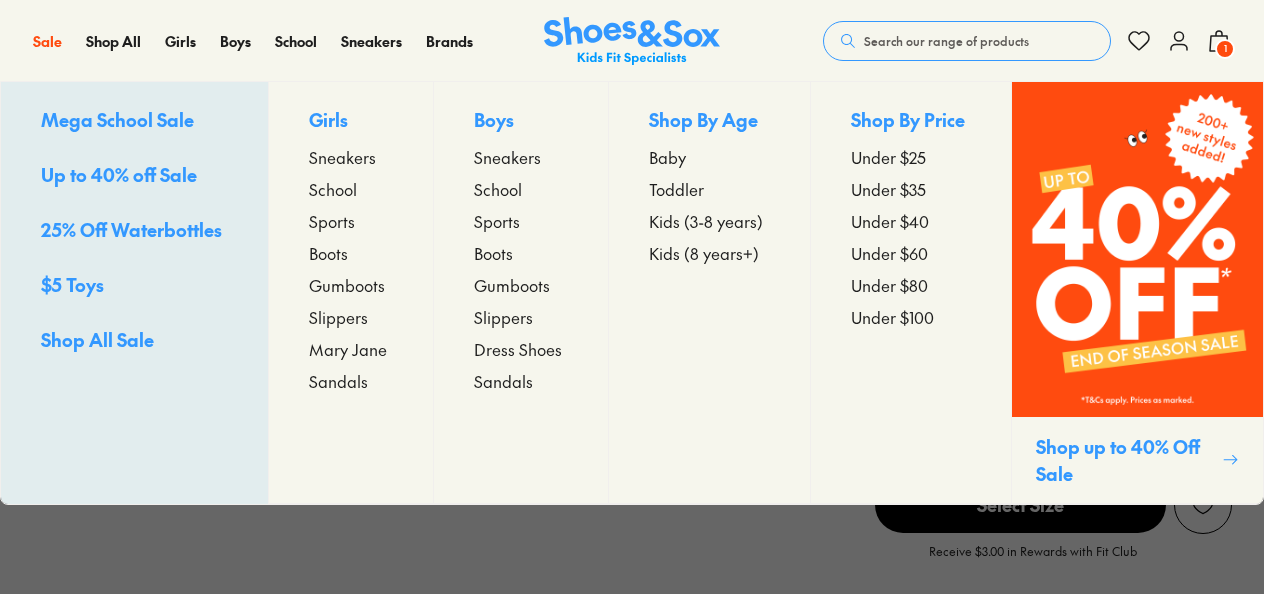 select on "*" 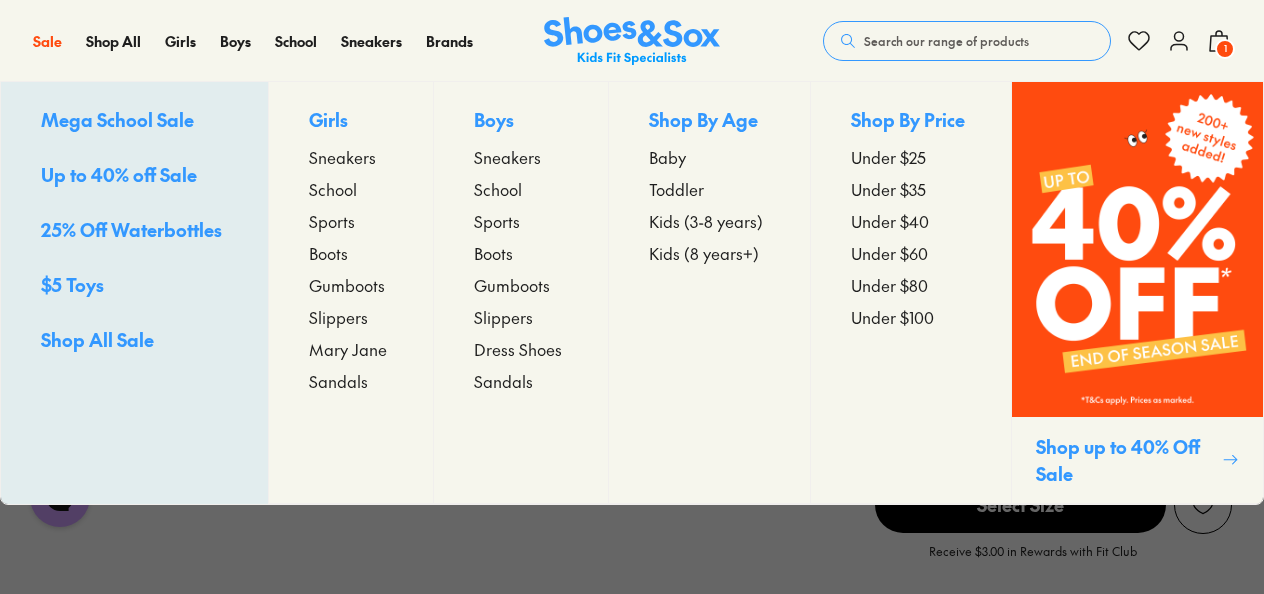 scroll, scrollTop: 0, scrollLeft: 0, axis: both 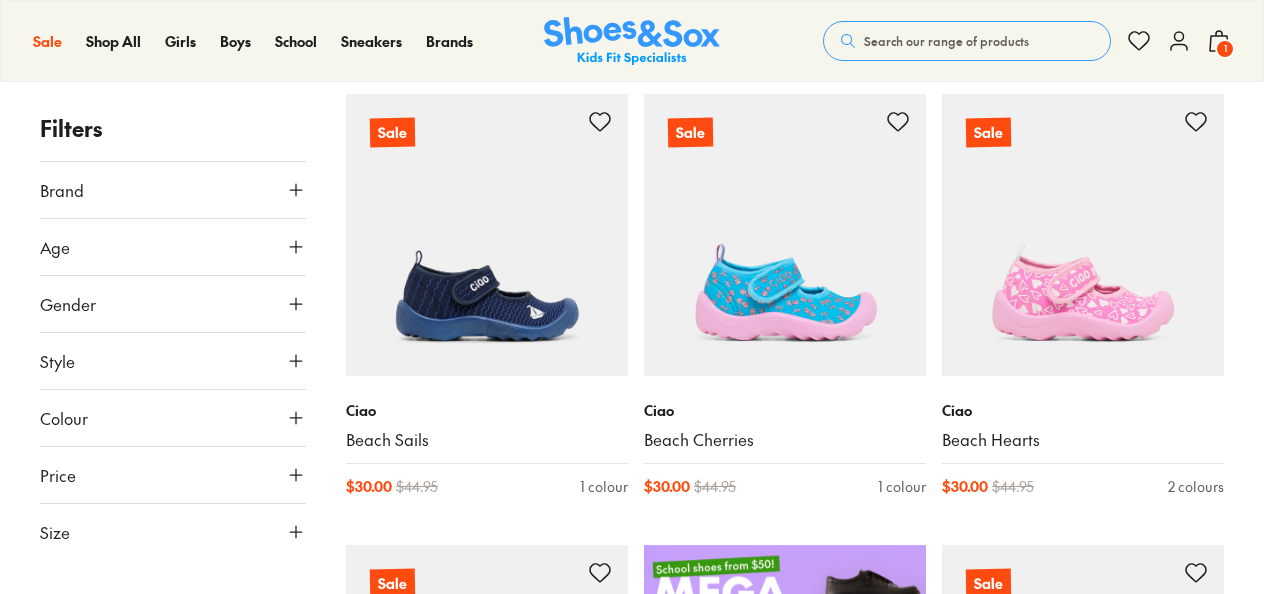 type on "***" 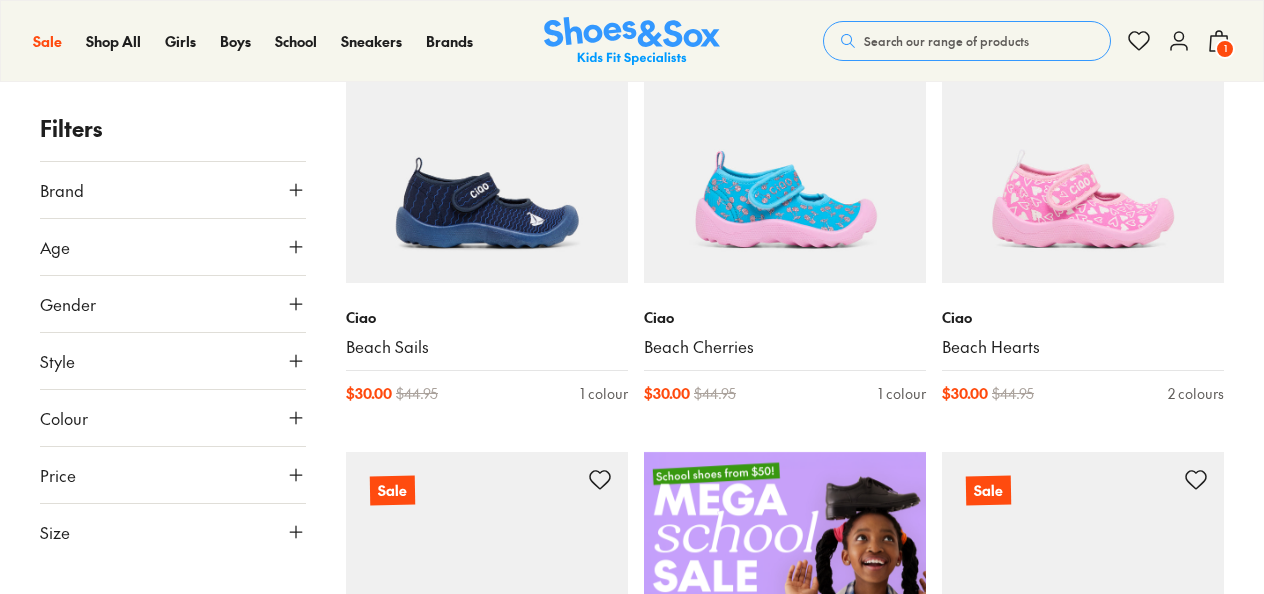 scroll, scrollTop: 0, scrollLeft: 0, axis: both 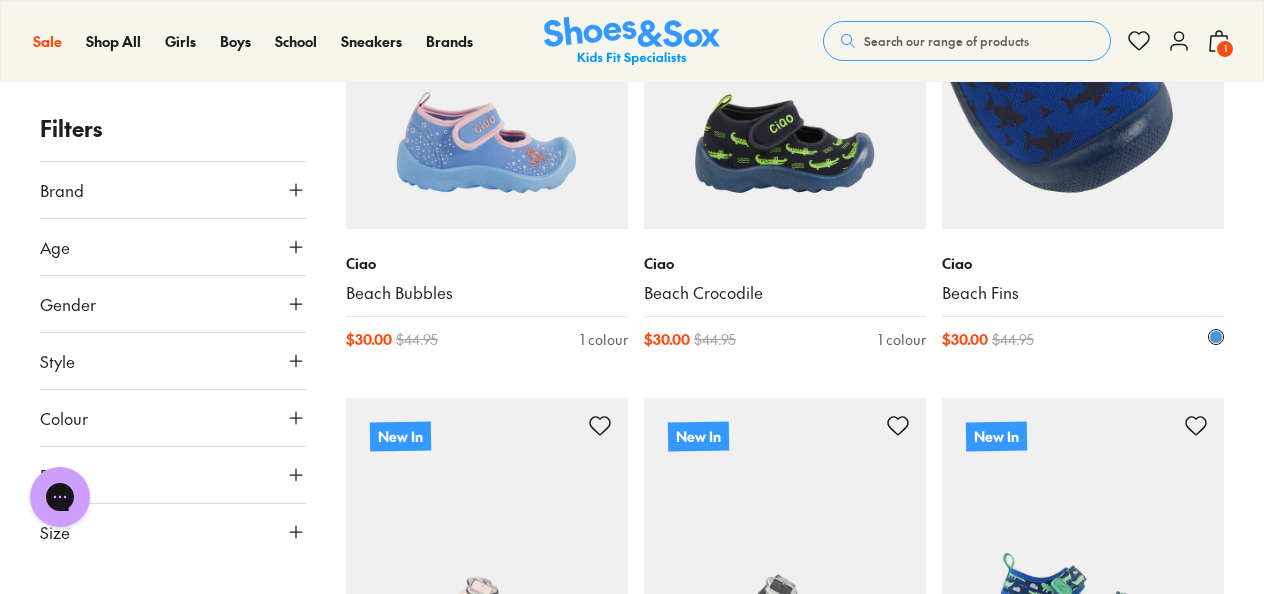 click at bounding box center (1083, 88) 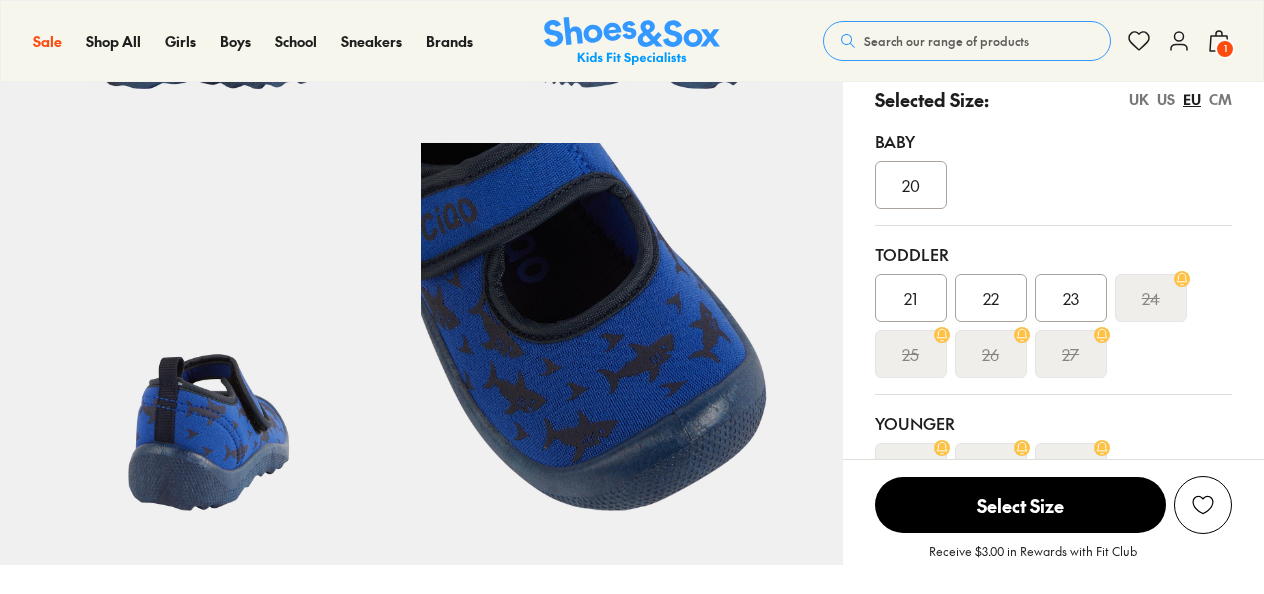 select on "*" 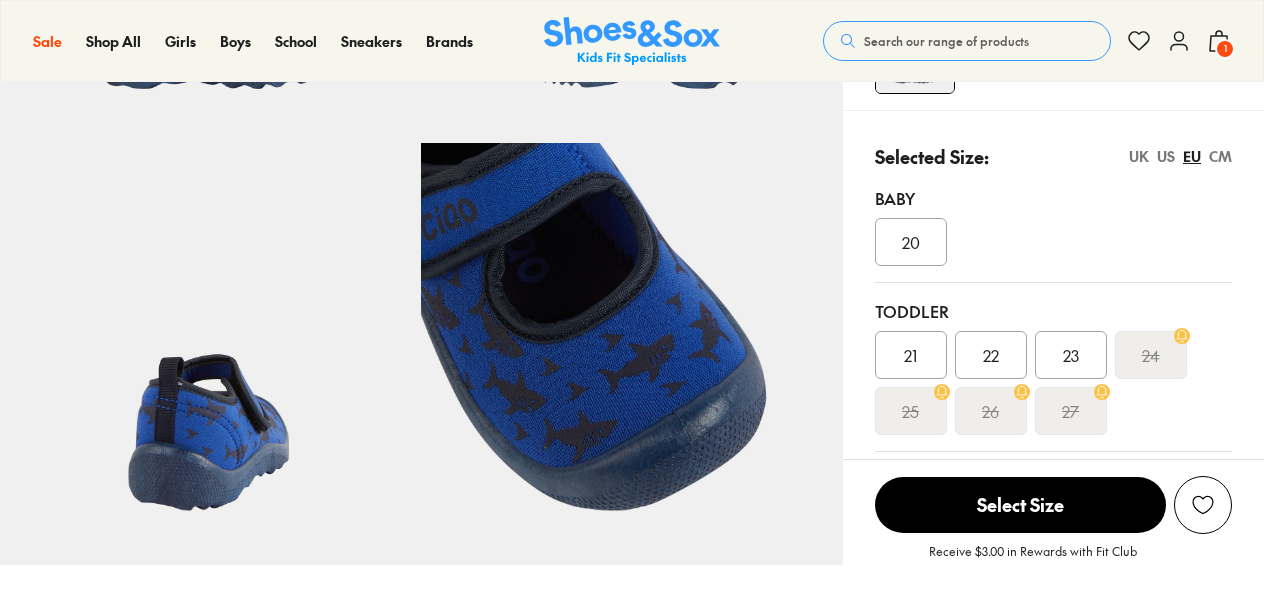 scroll, scrollTop: 400, scrollLeft: 0, axis: vertical 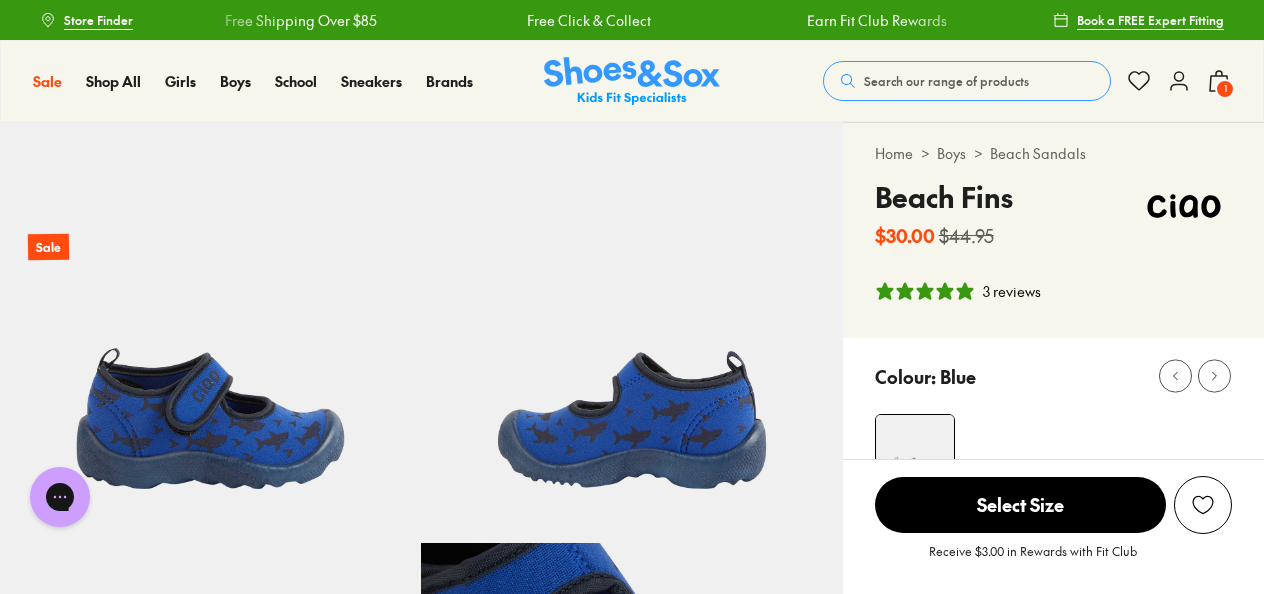 click 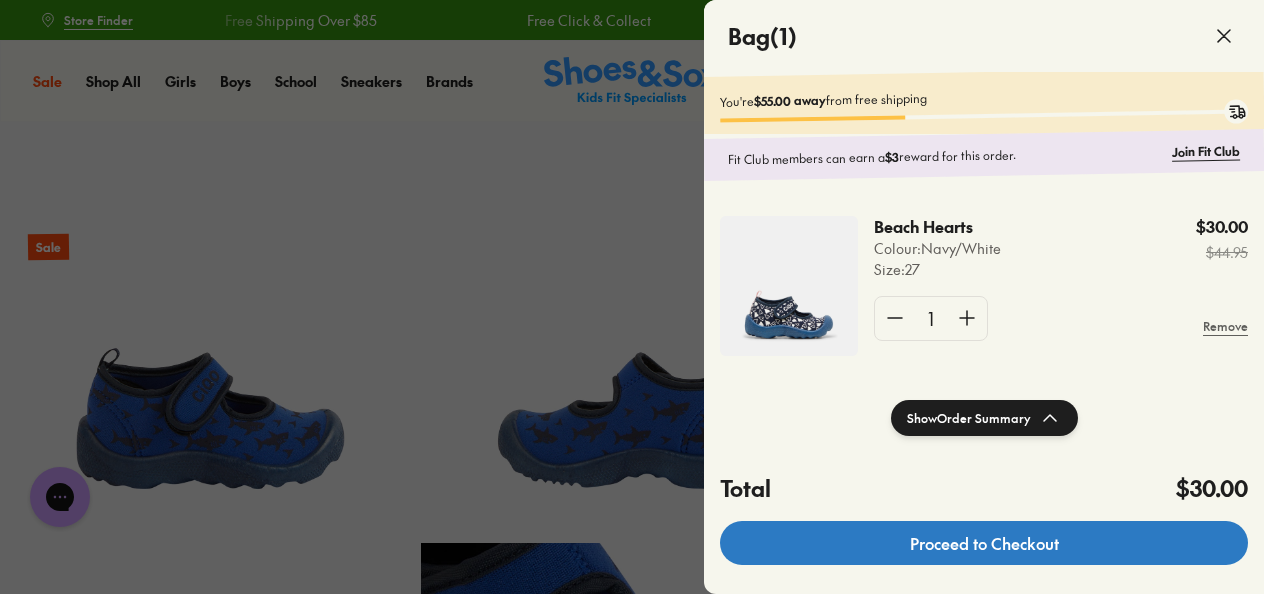 click on "Proceed to Checkout" 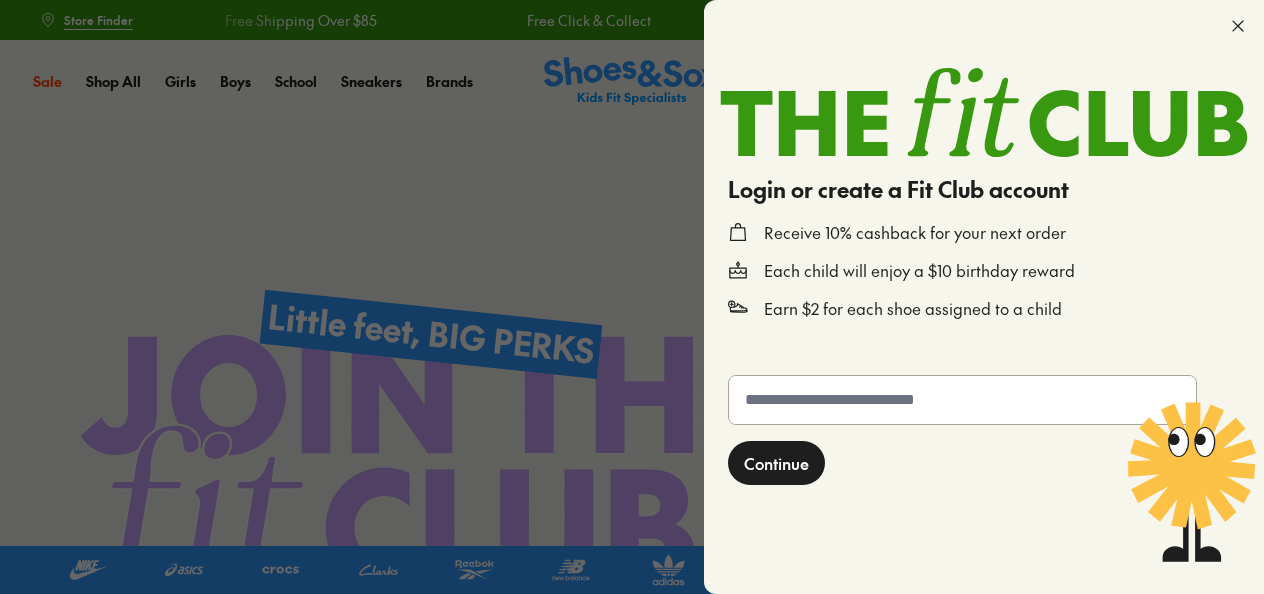 scroll, scrollTop: 0, scrollLeft: 0, axis: both 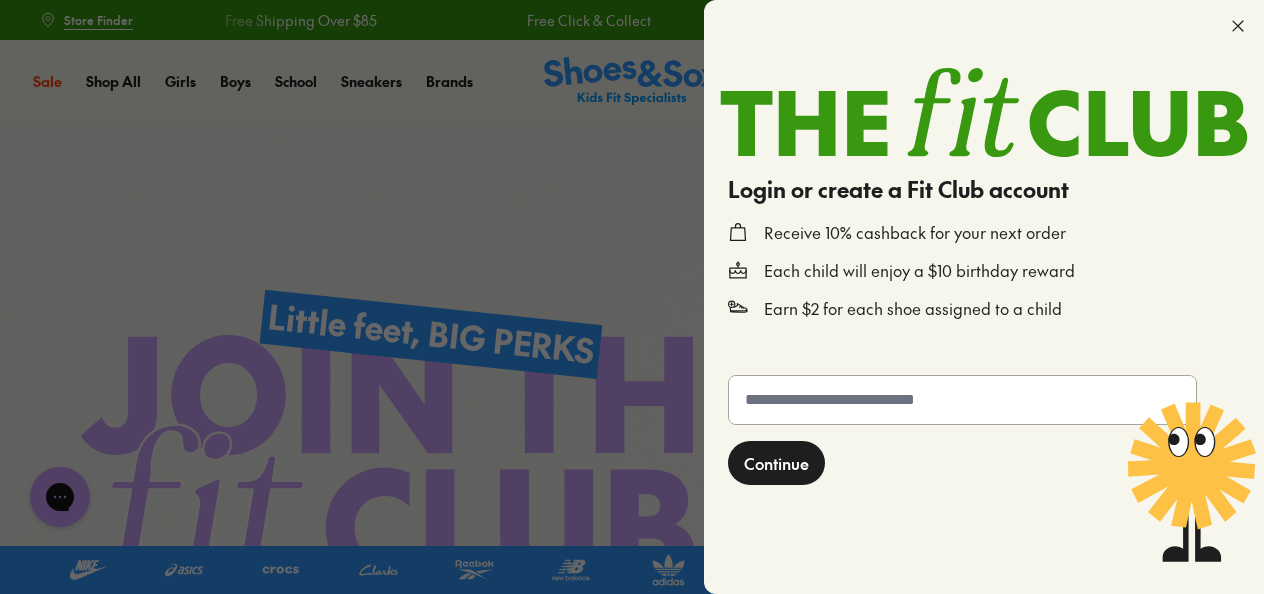 click 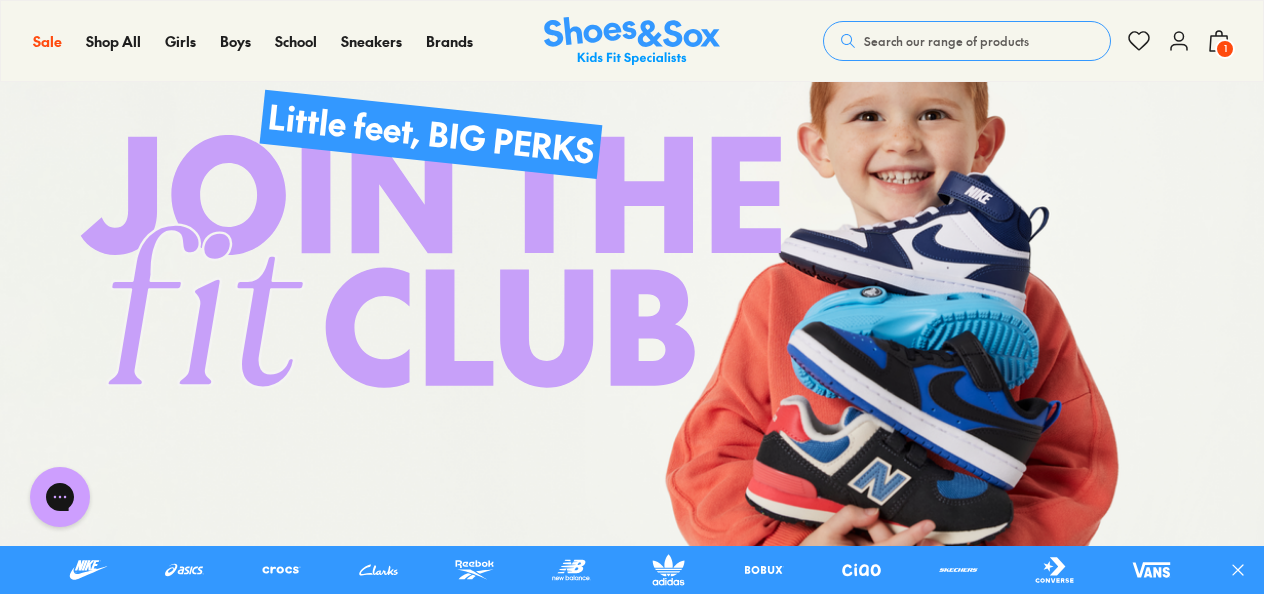 scroll, scrollTop: 0, scrollLeft: 0, axis: both 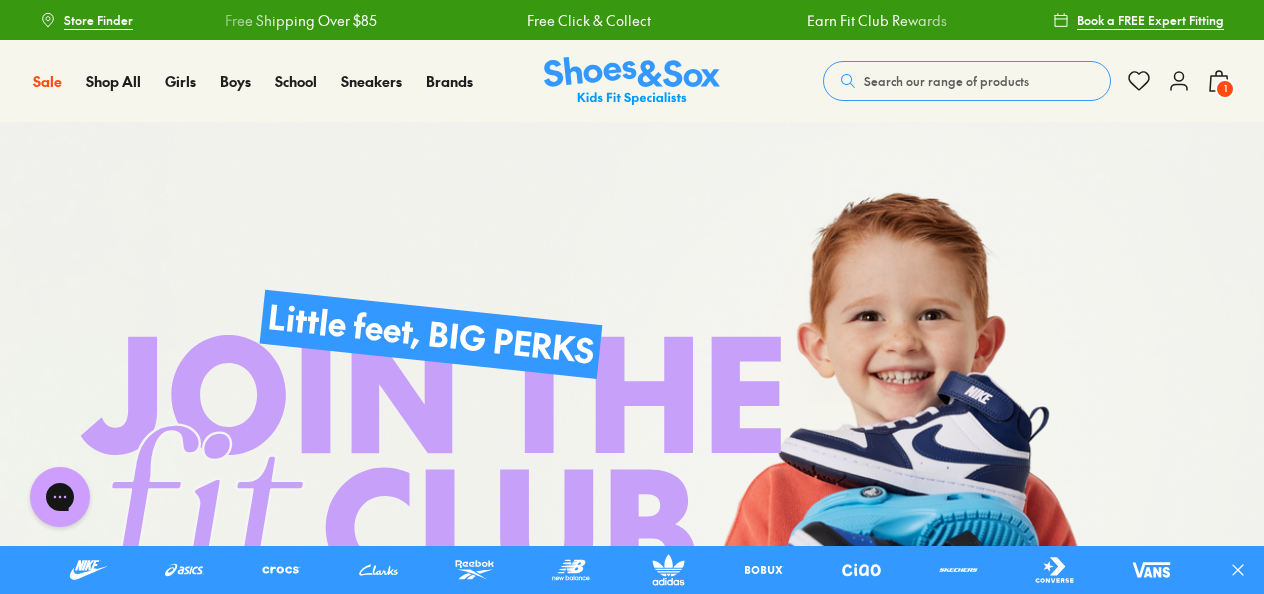click on "Search our range of products" at bounding box center [946, 81] 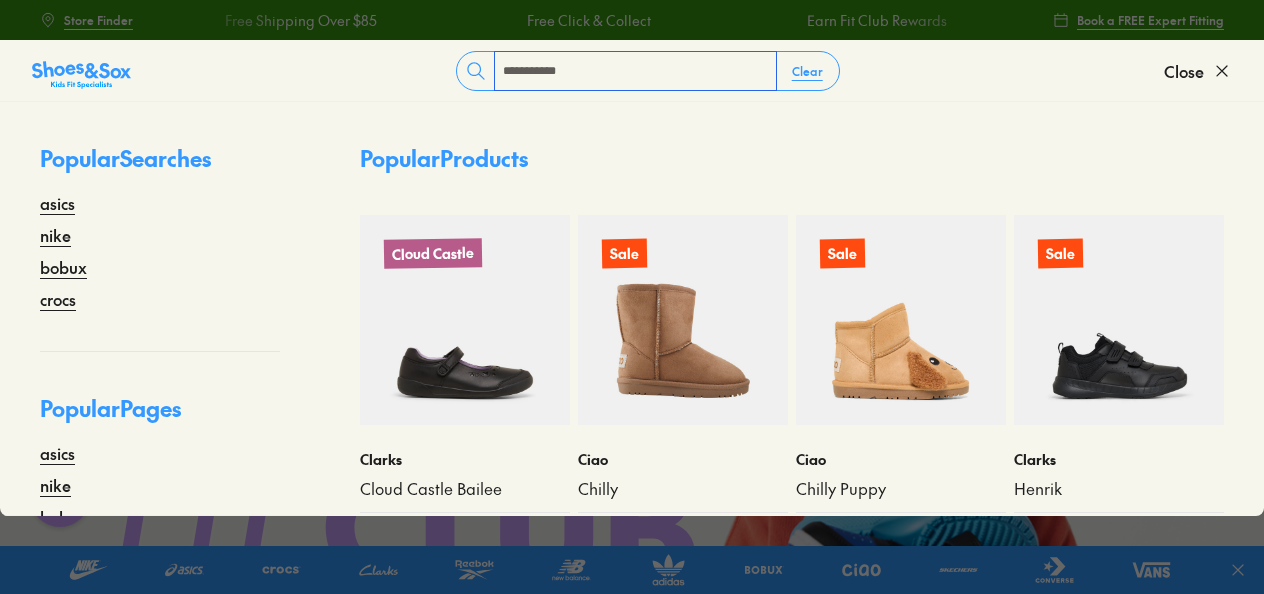 type on "**********" 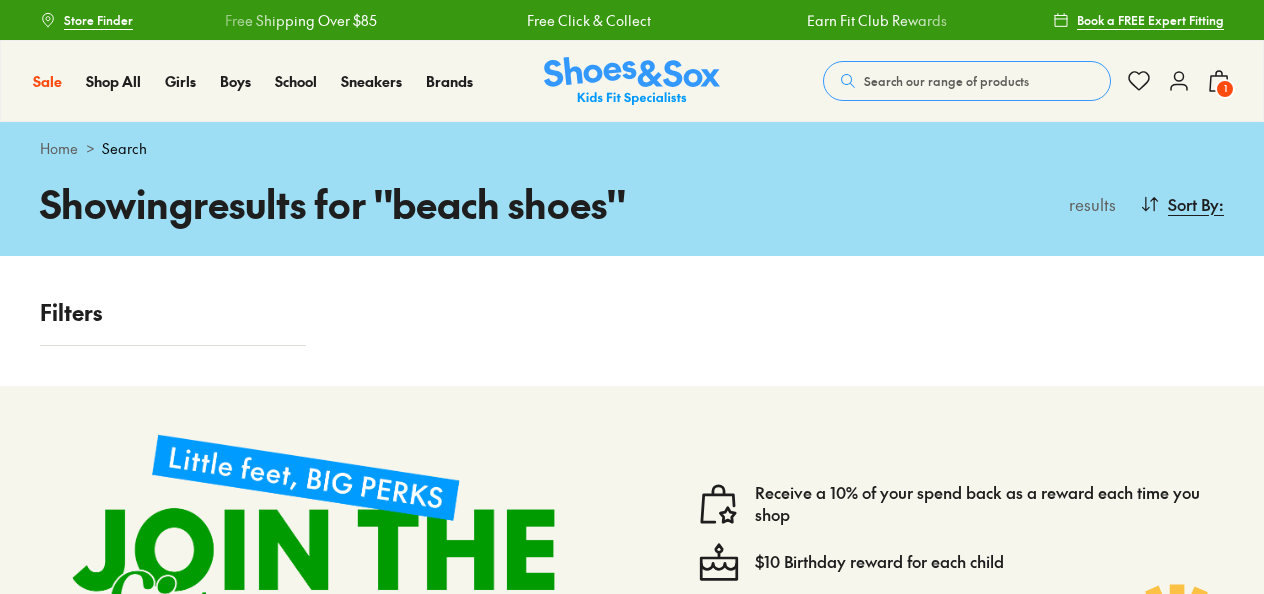 scroll, scrollTop: 0, scrollLeft: 0, axis: both 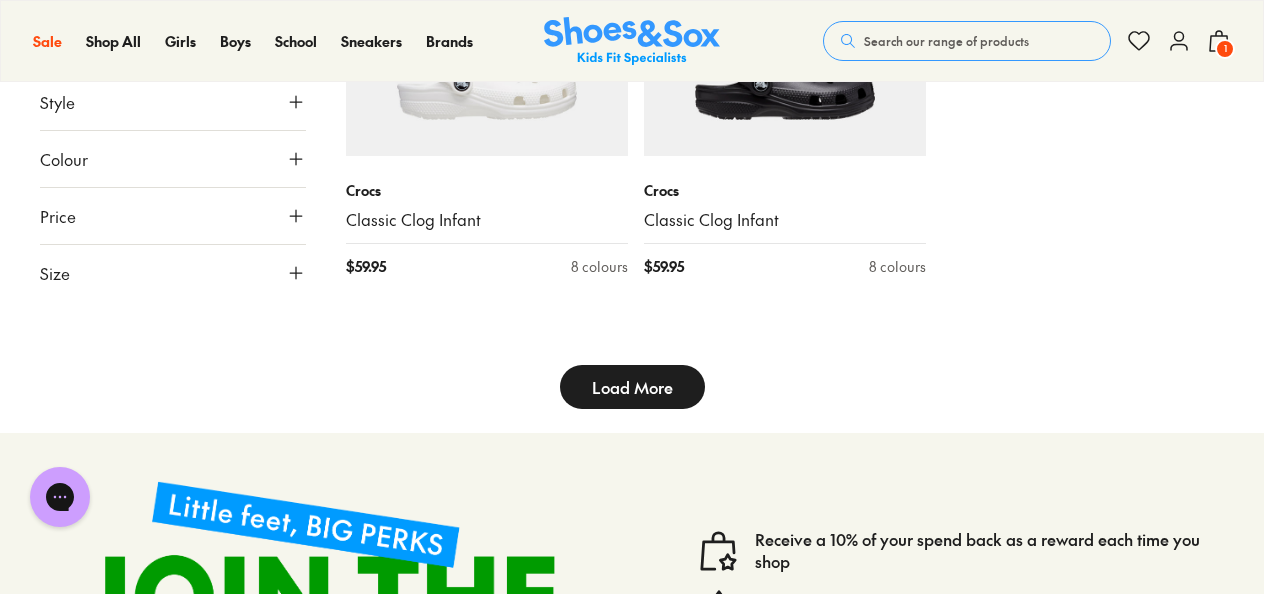 type on "***" 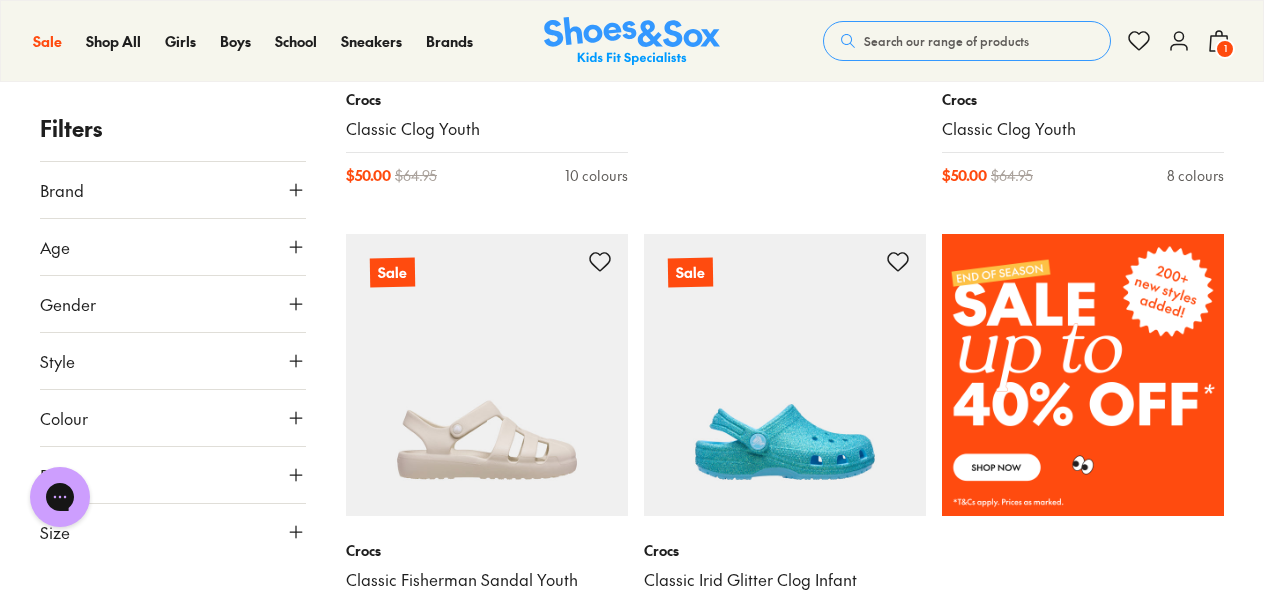 scroll, scrollTop: 0, scrollLeft: 0, axis: both 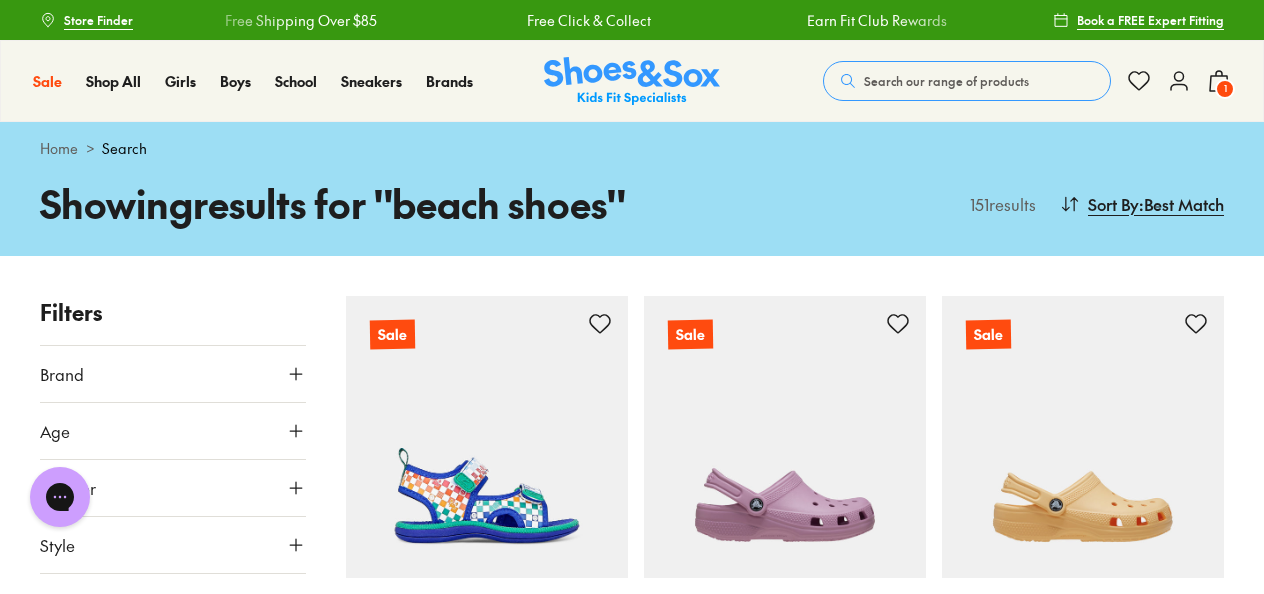 click on "1" at bounding box center [1225, 89] 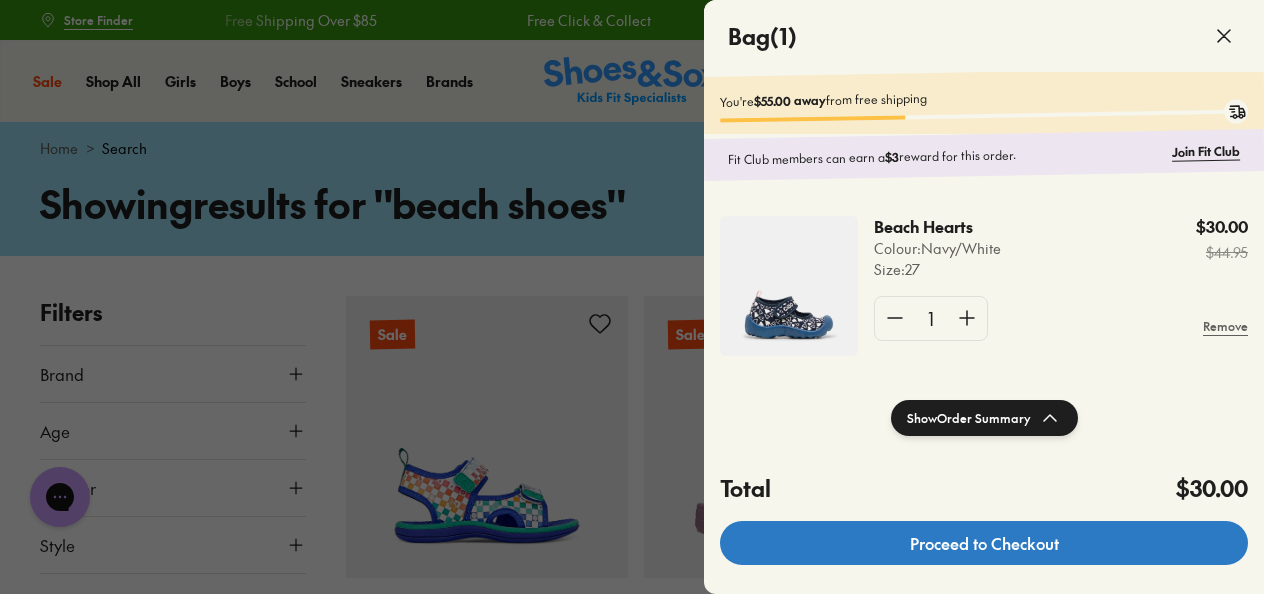 click on "Proceed to Checkout" 